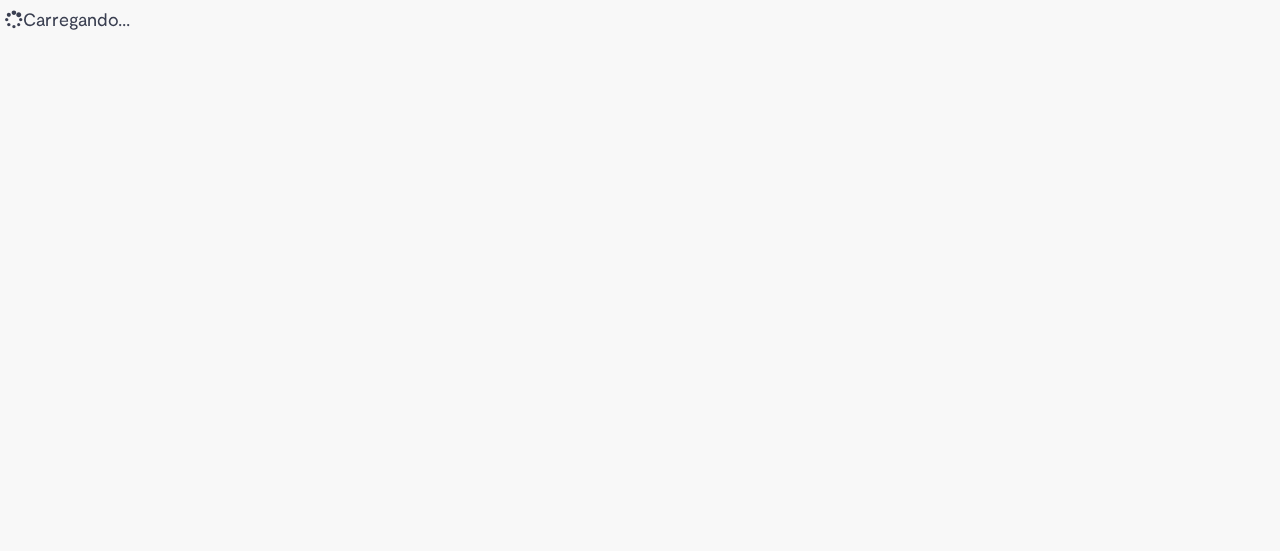 scroll, scrollTop: 0, scrollLeft: 0, axis: both 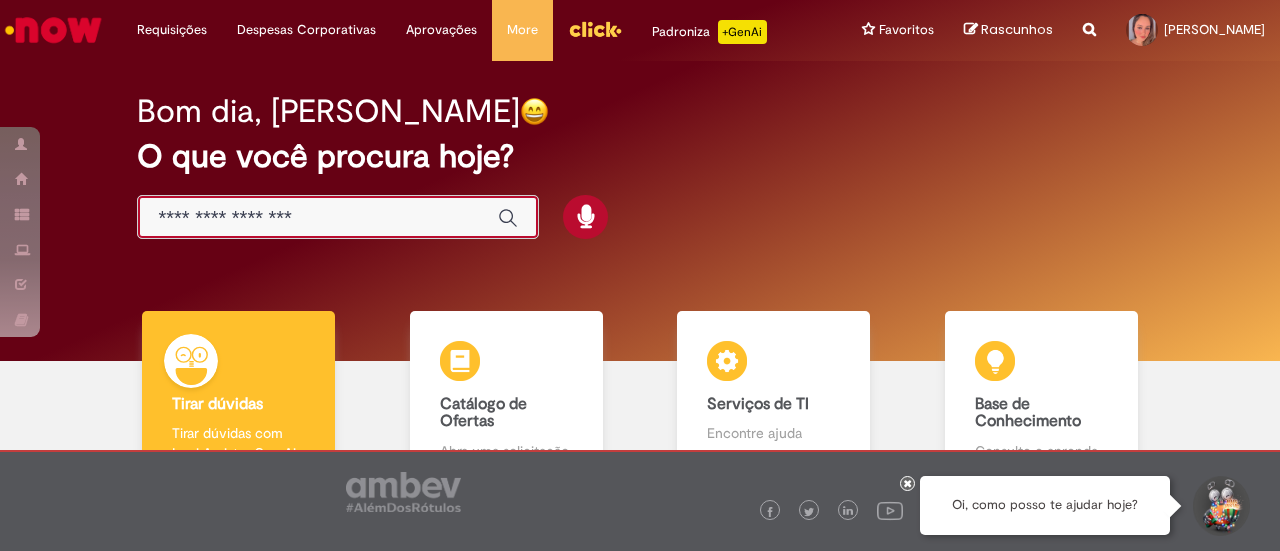 click at bounding box center [318, 218] 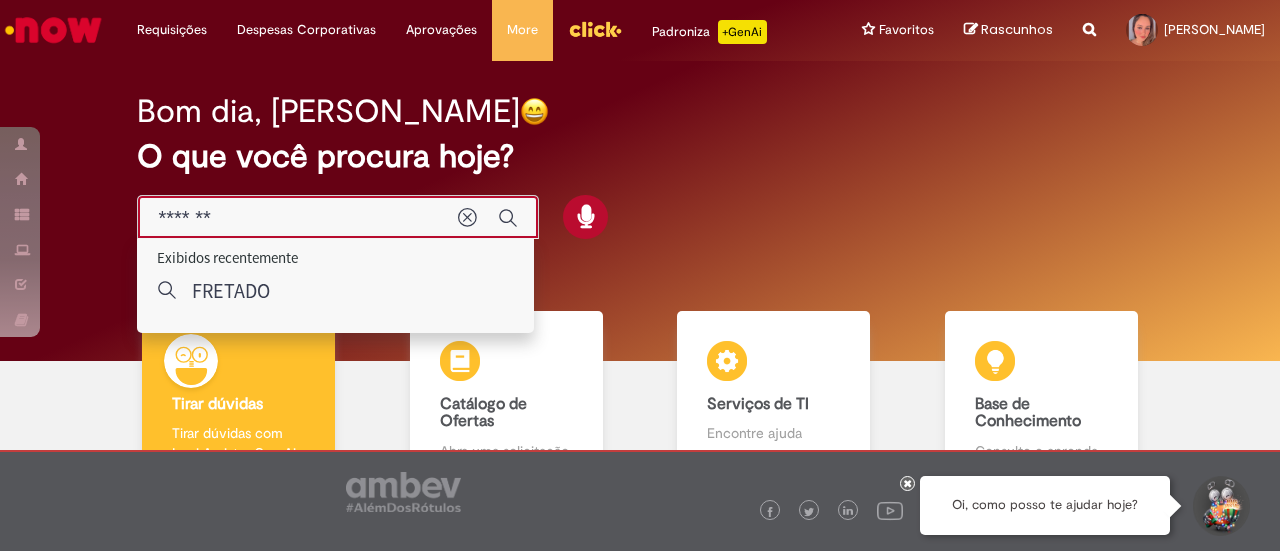 type on "*******" 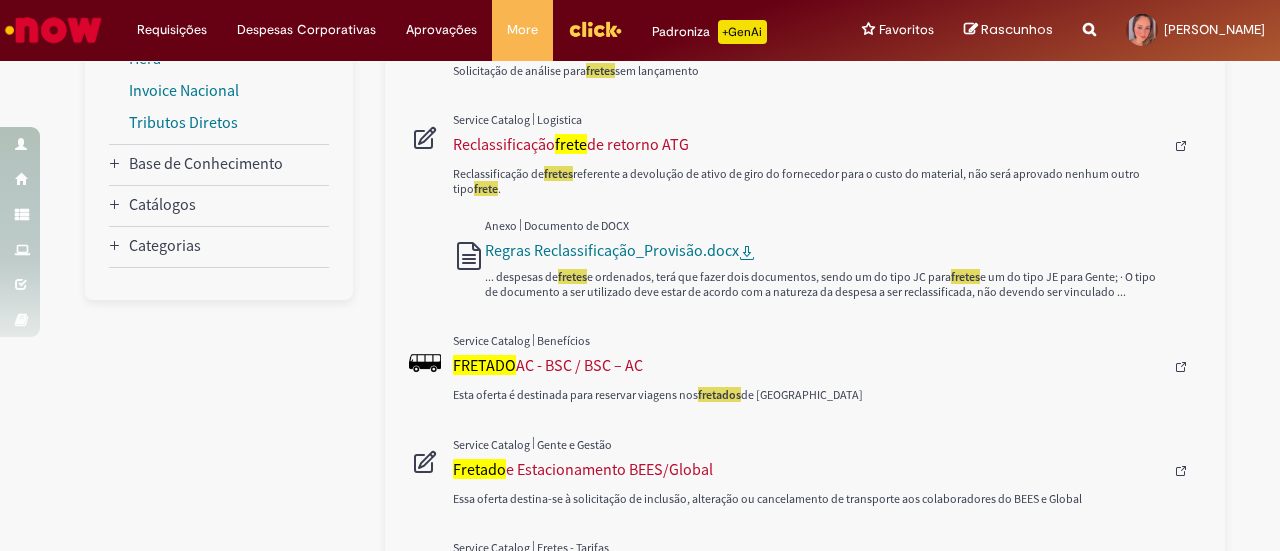 scroll, scrollTop: 583, scrollLeft: 0, axis: vertical 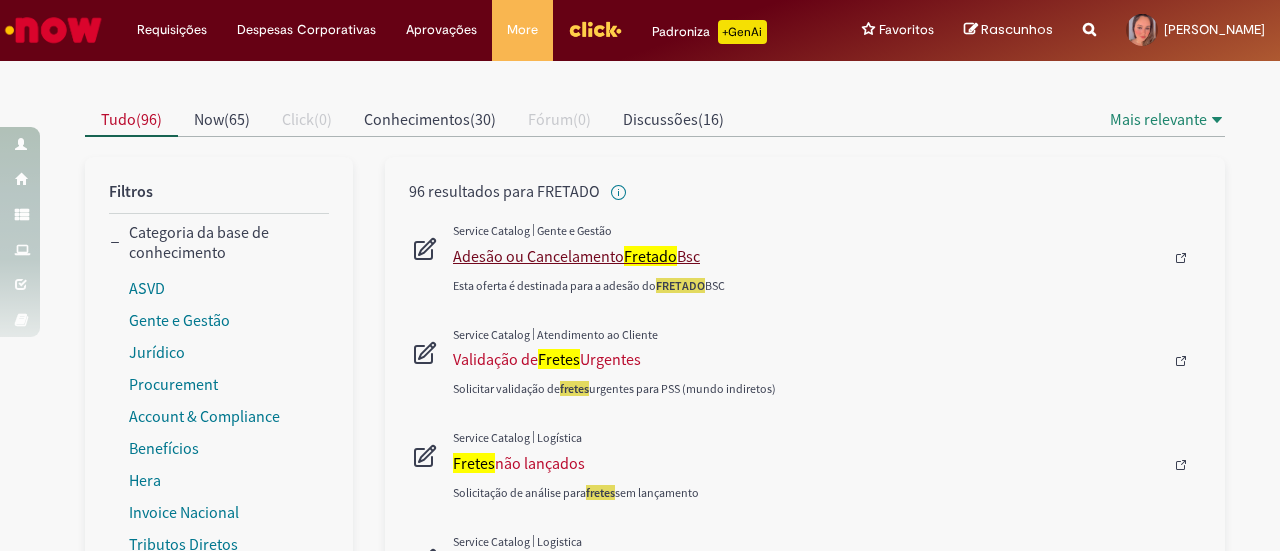 click on "Adesão ou Cancelamento  Fretado  Bsc" at bounding box center (808, 256) 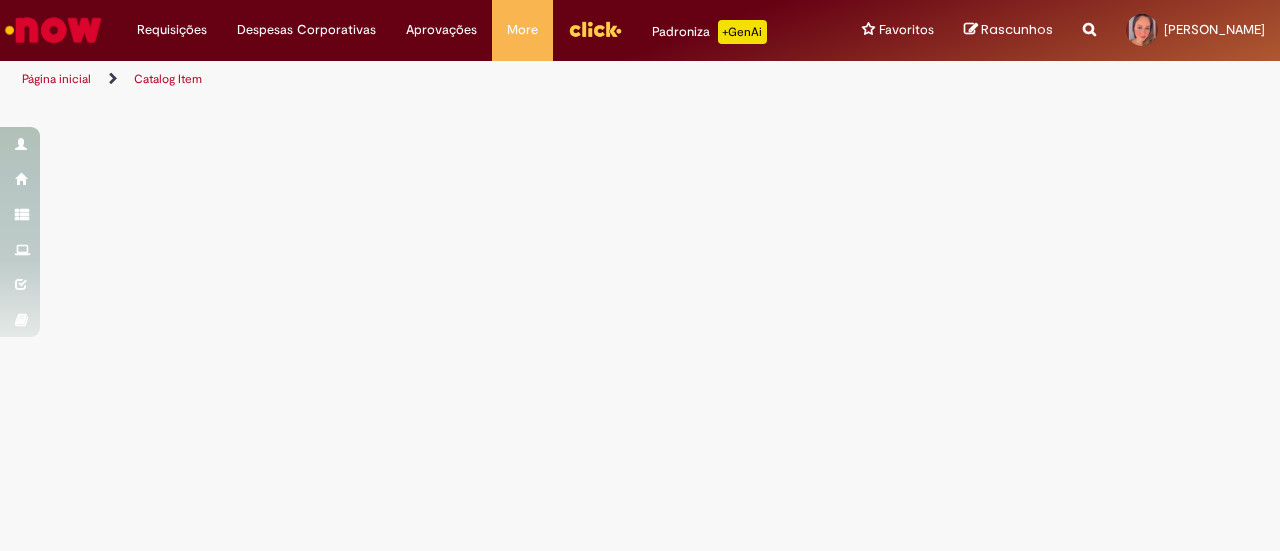 scroll, scrollTop: 0, scrollLeft: 0, axis: both 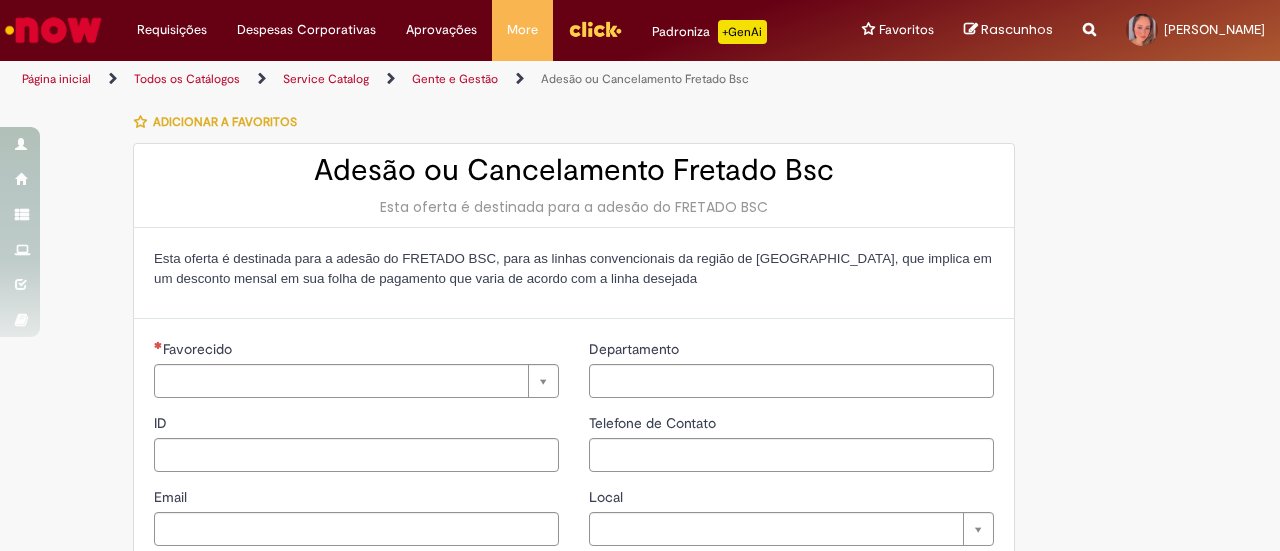 type on "********" 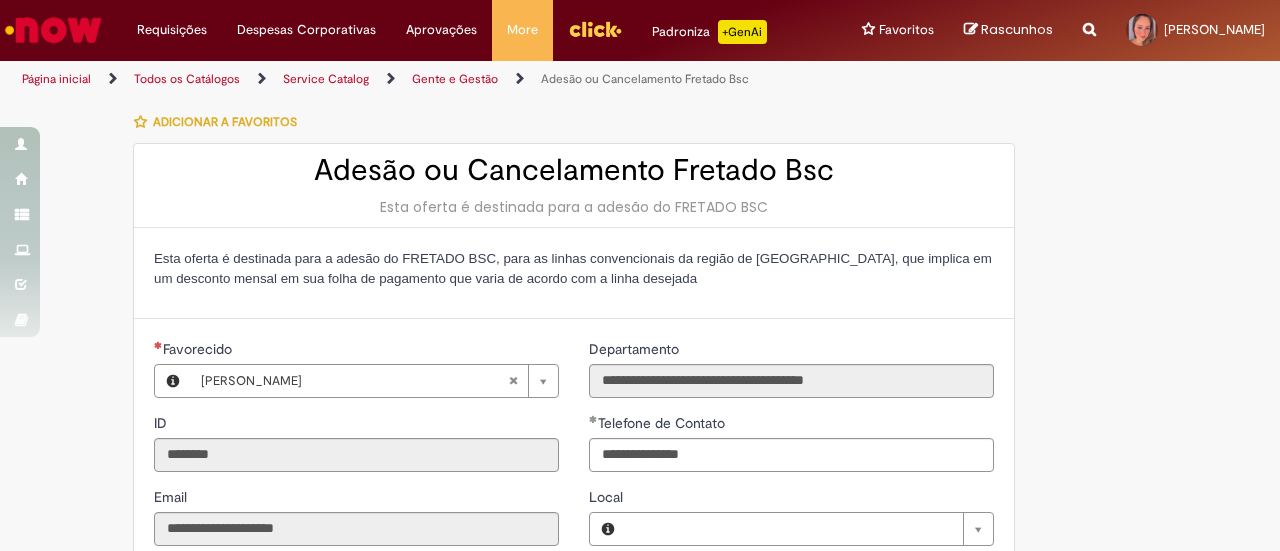 type on "**********" 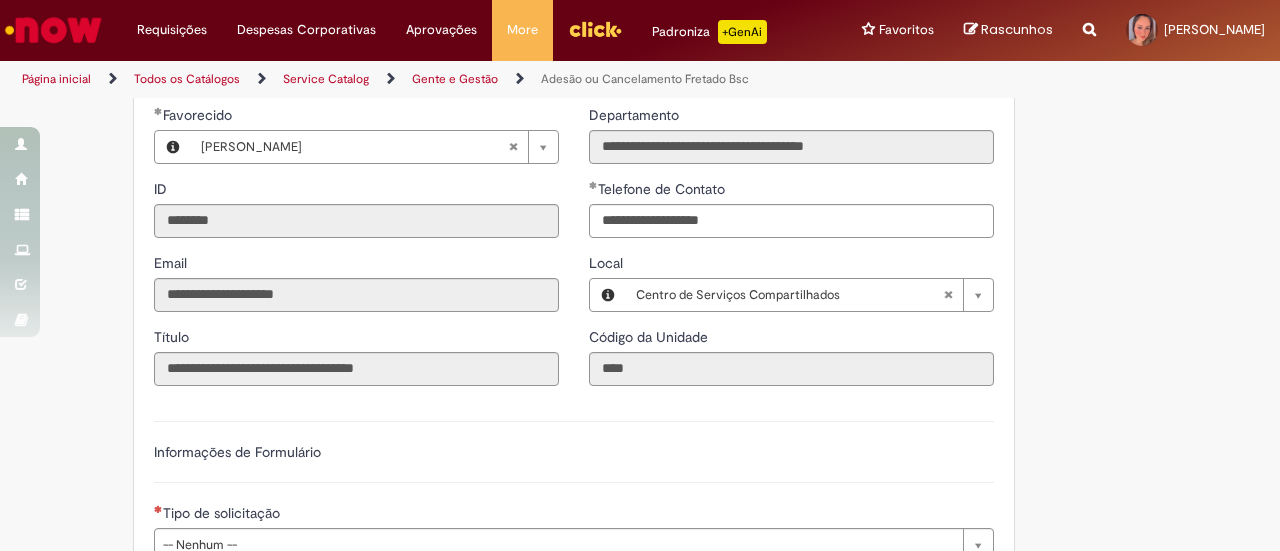 scroll, scrollTop: 242, scrollLeft: 0, axis: vertical 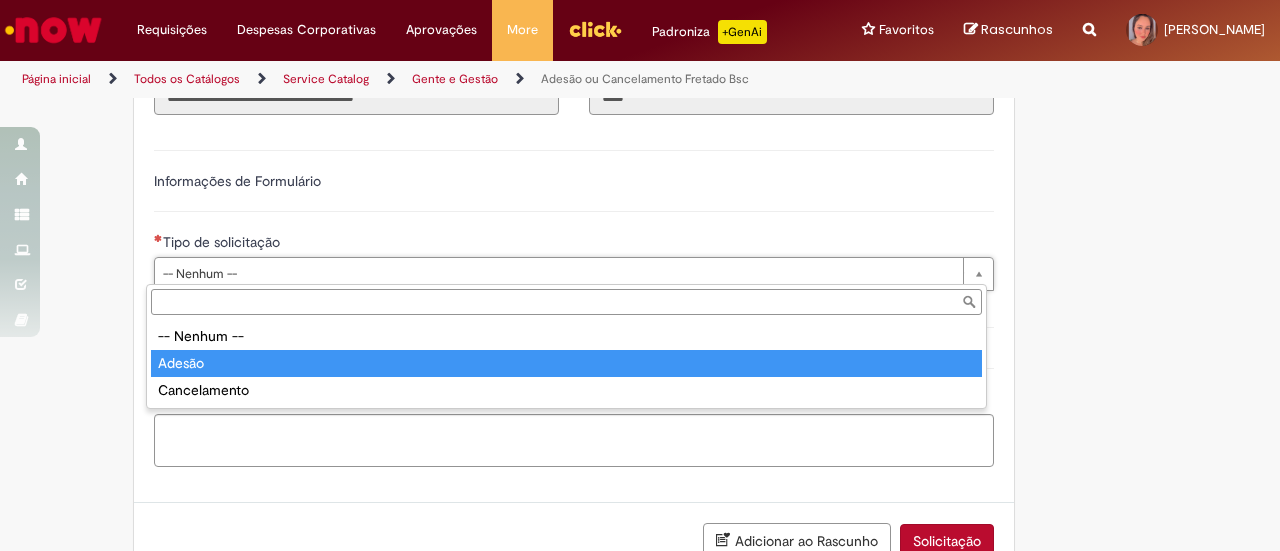 type on "******" 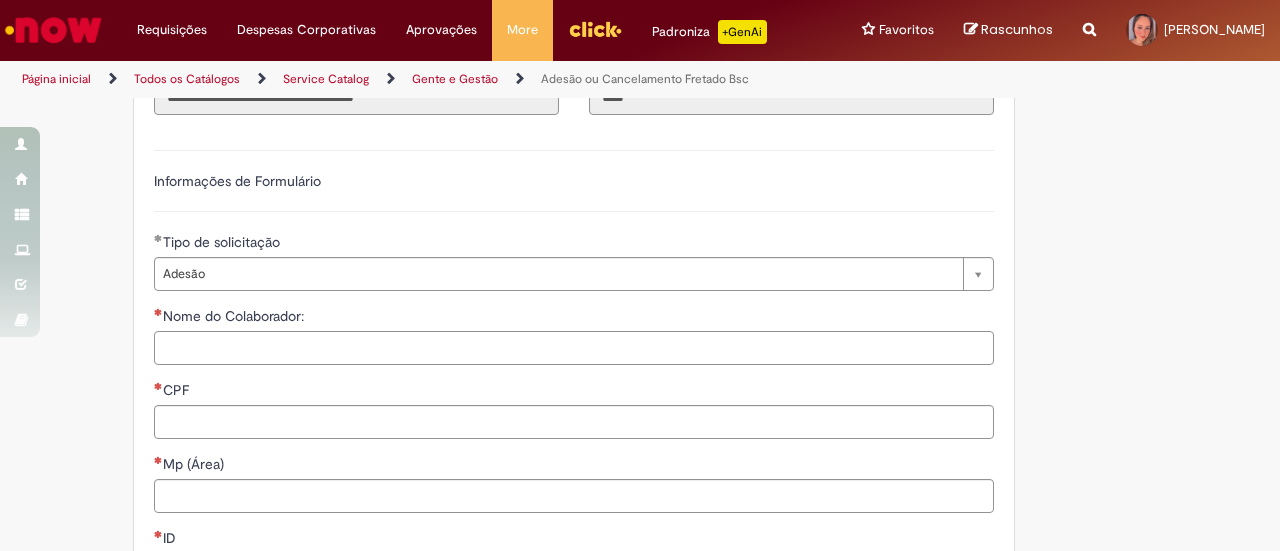 click on "Nome do Colaborador:" at bounding box center (574, 348) 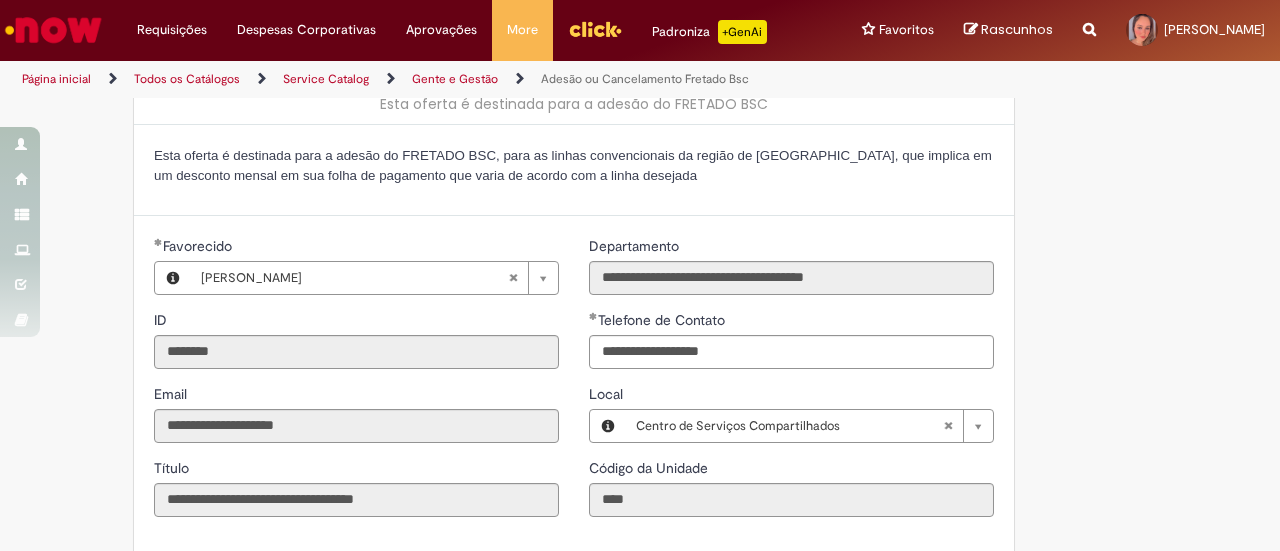 scroll, scrollTop: 105, scrollLeft: 0, axis: vertical 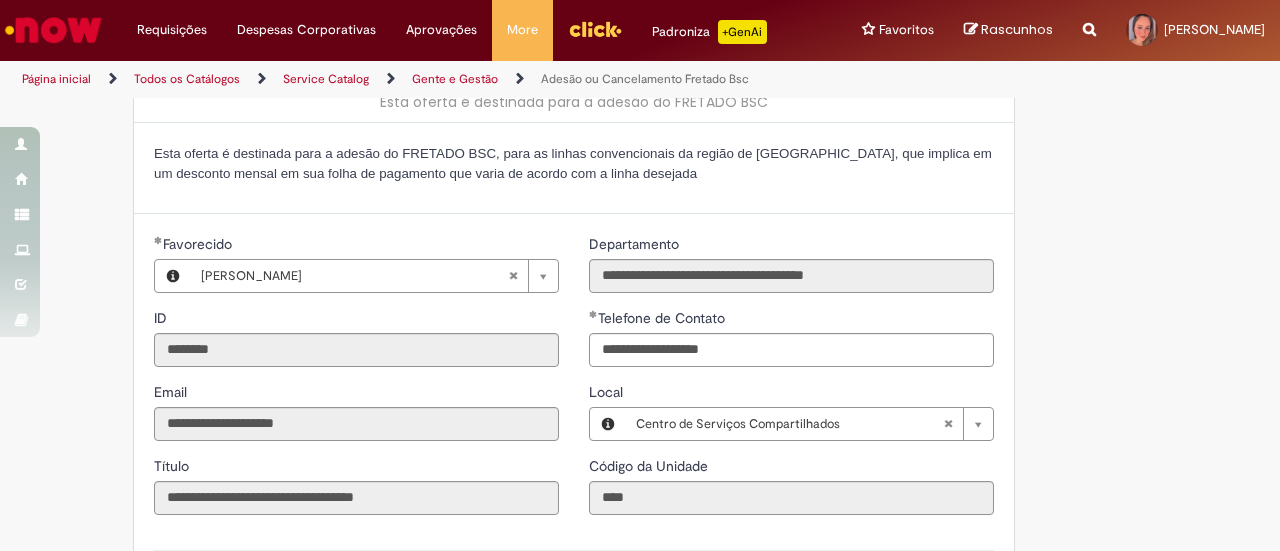 click at bounding box center (53, 30) 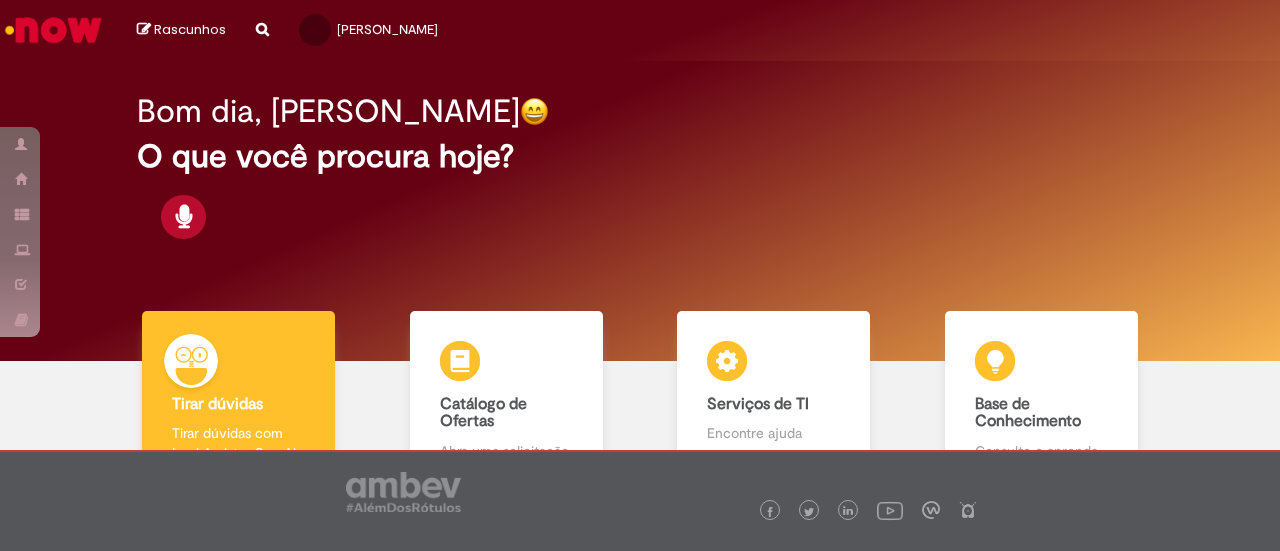 scroll, scrollTop: 0, scrollLeft: 0, axis: both 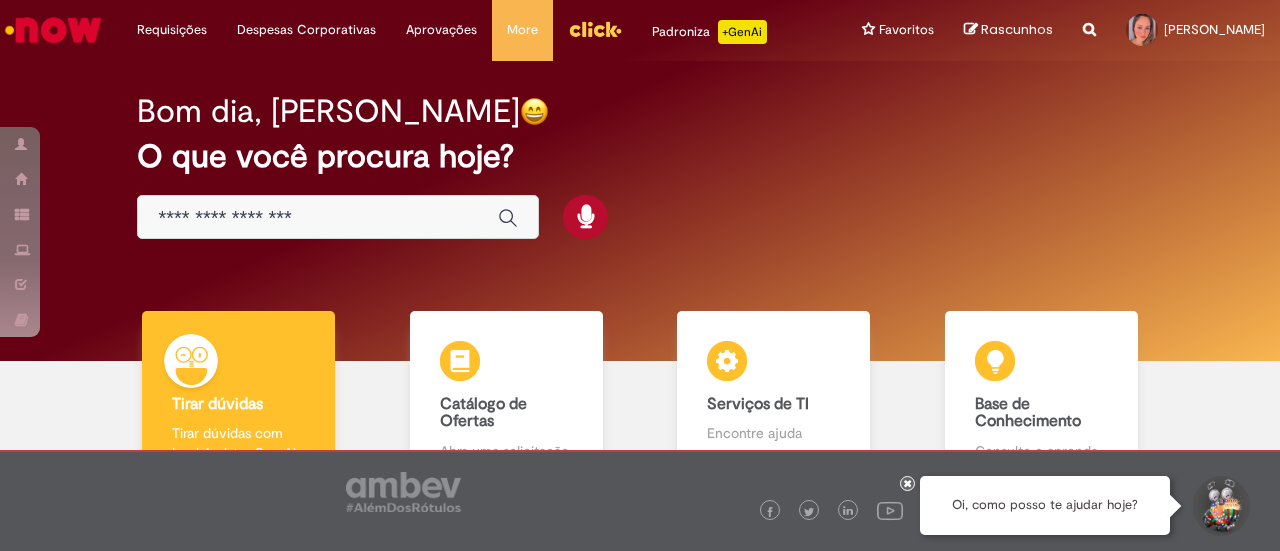 click at bounding box center [1220, 506] 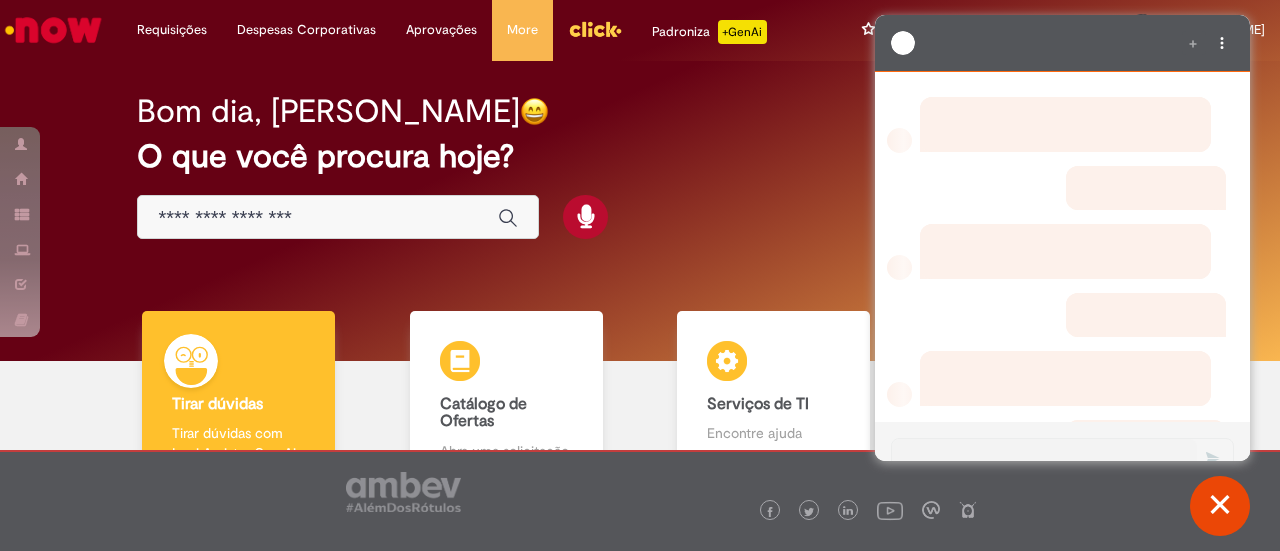 scroll, scrollTop: 0, scrollLeft: 0, axis: both 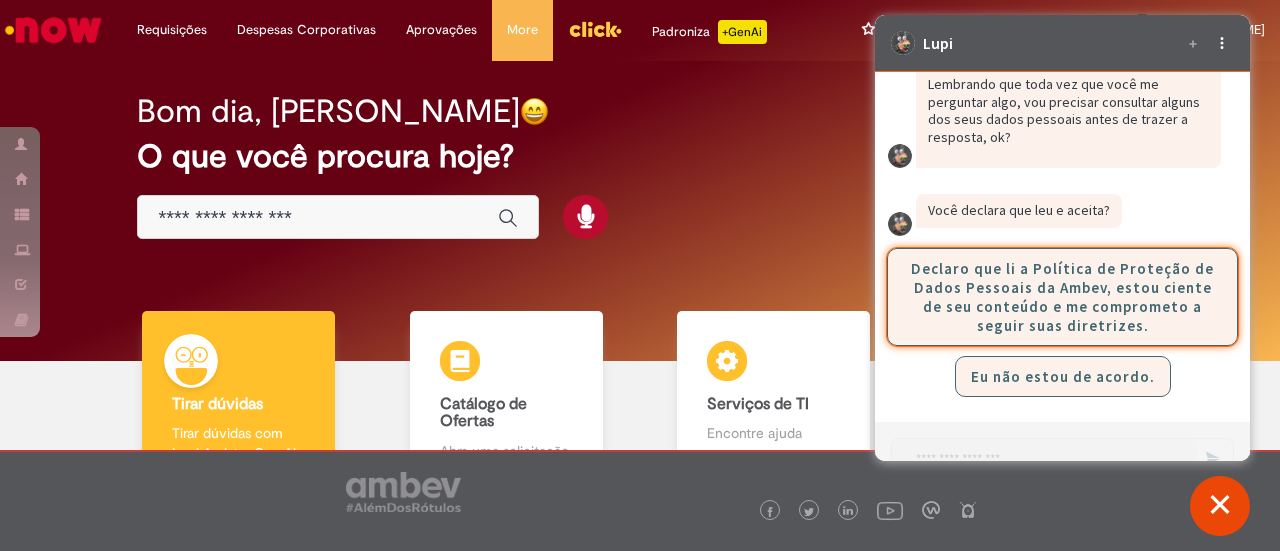 click on "Declaro que li a Política de Proteção de Dados Pessoais da Ambev, estou ciente de seu conteúdo e me comprometo a seguir suas diretrizes." at bounding box center (1062, 297) 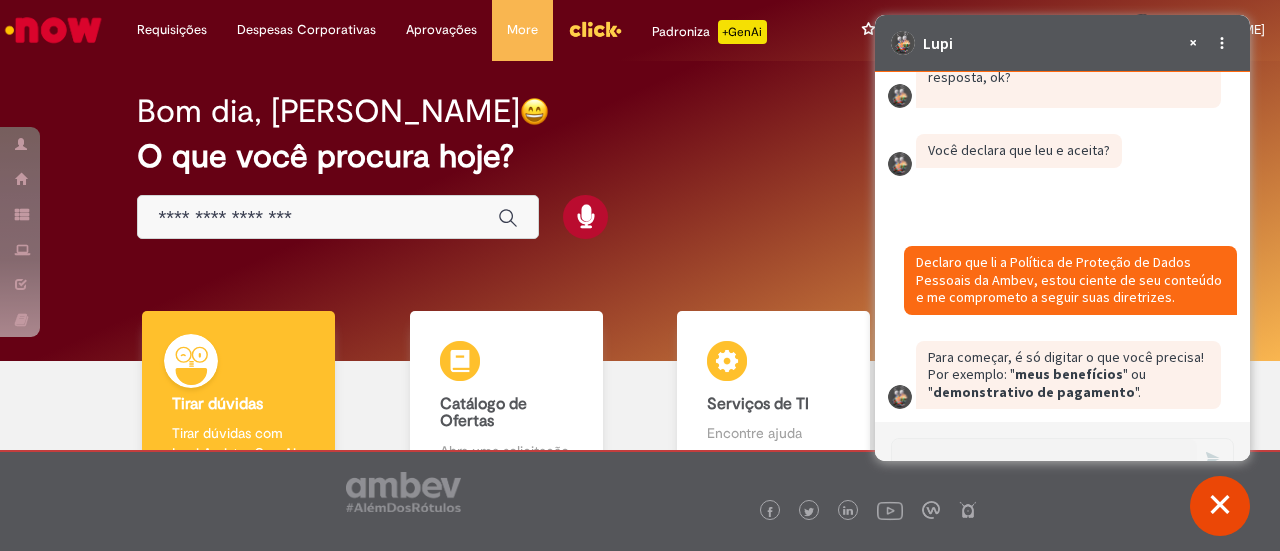 scroll, scrollTop: 369, scrollLeft: 0, axis: vertical 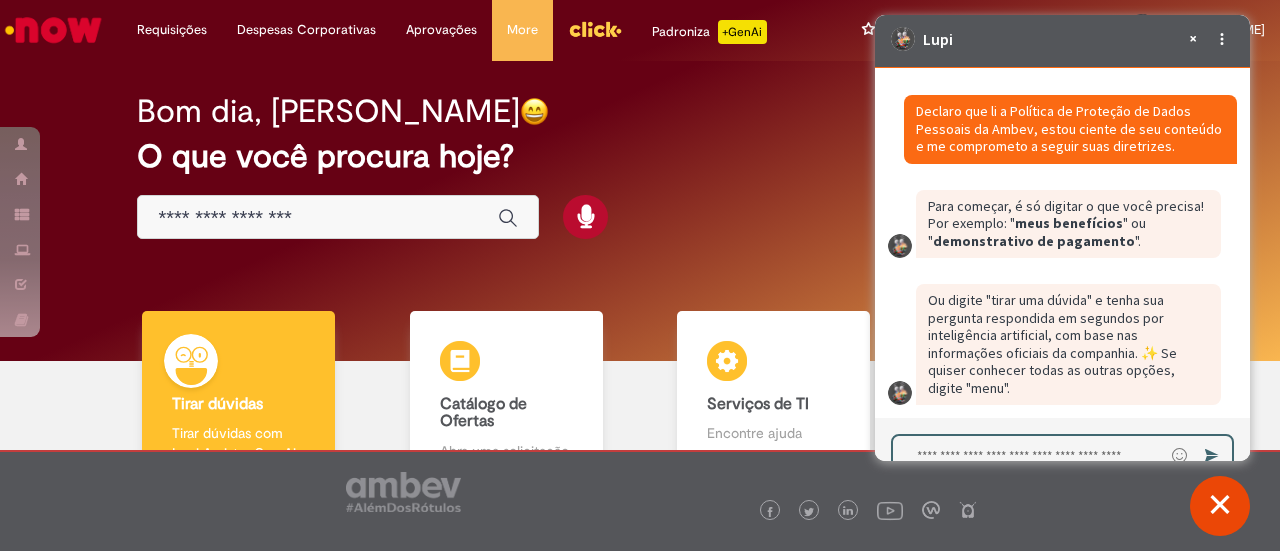 click at bounding box center (1028, 480) 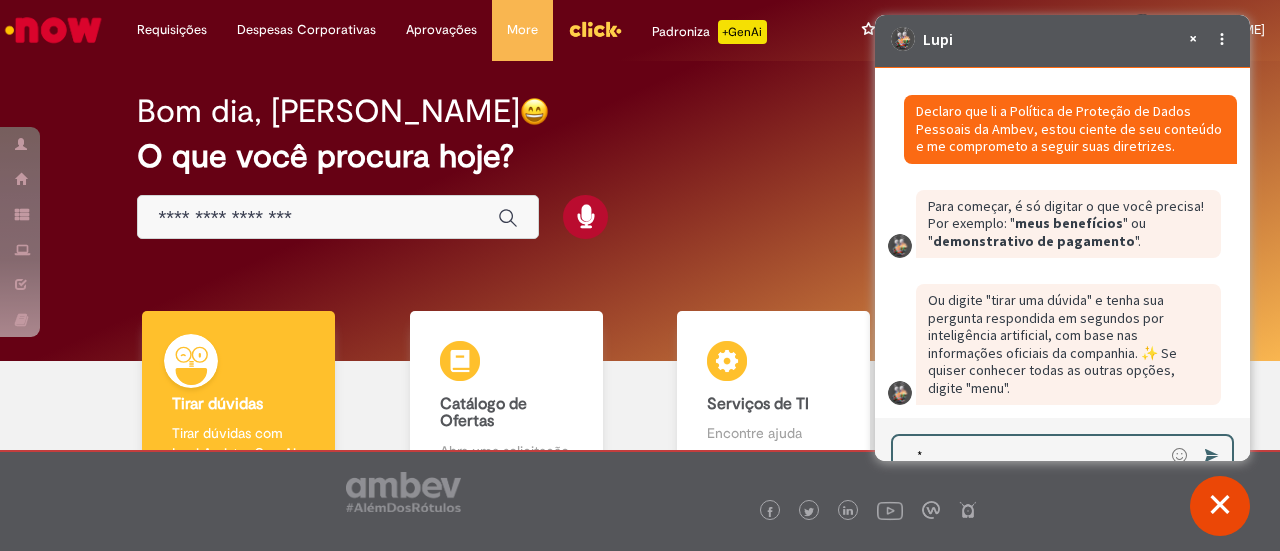 scroll, scrollTop: 6, scrollLeft: 0, axis: vertical 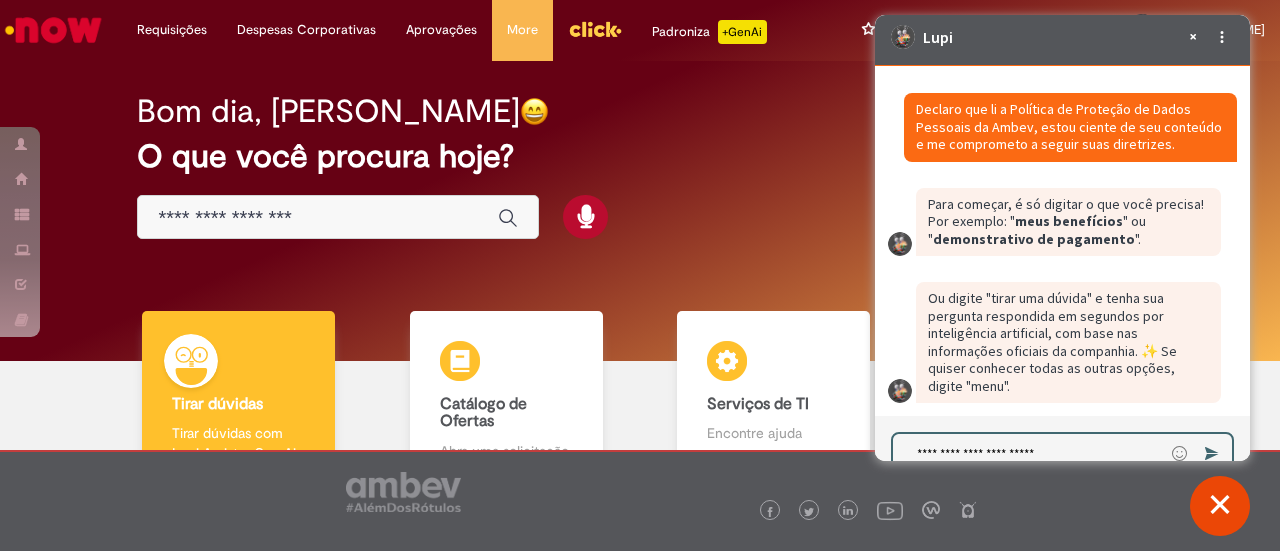 type on "**********" 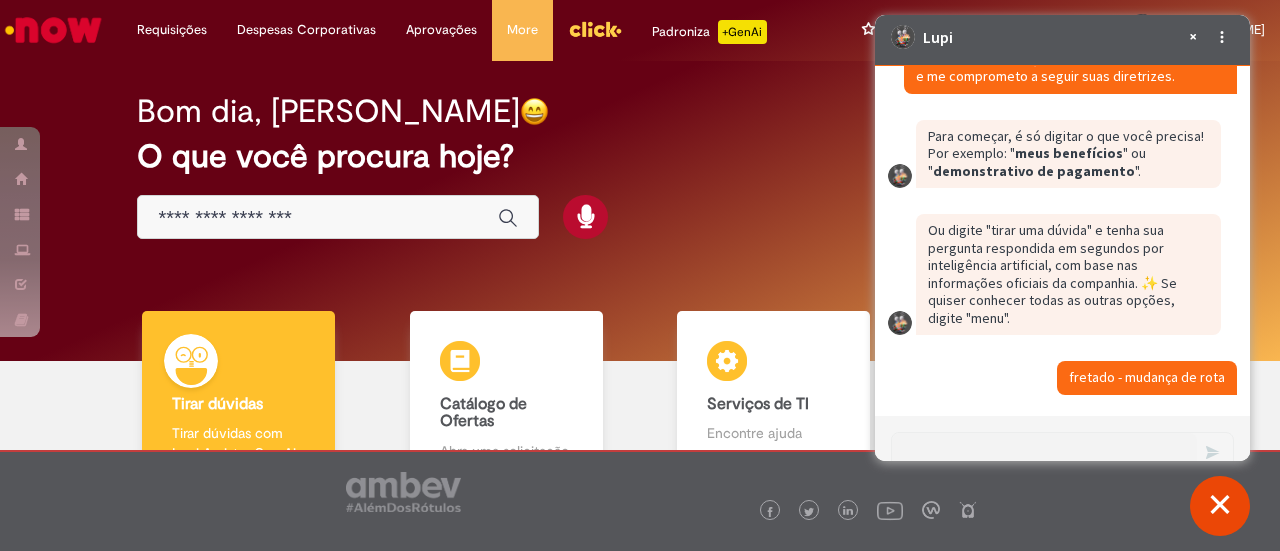 scroll, scrollTop: 584, scrollLeft: 0, axis: vertical 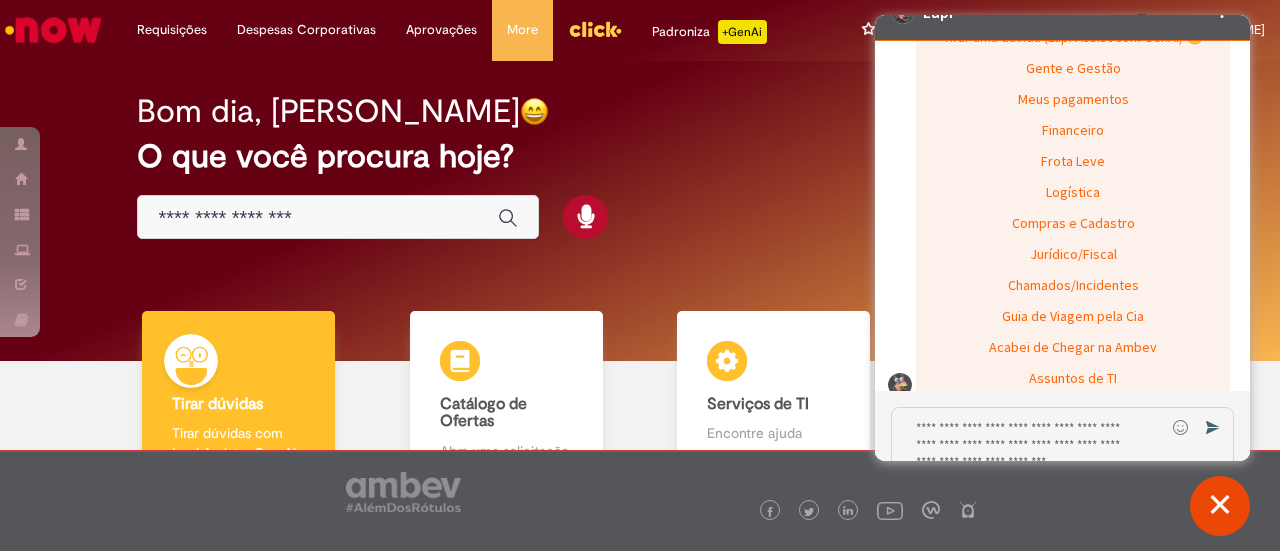 click on "Bom dia, [PERSON_NAME]
O que você procura hoje?" at bounding box center [639, 167] 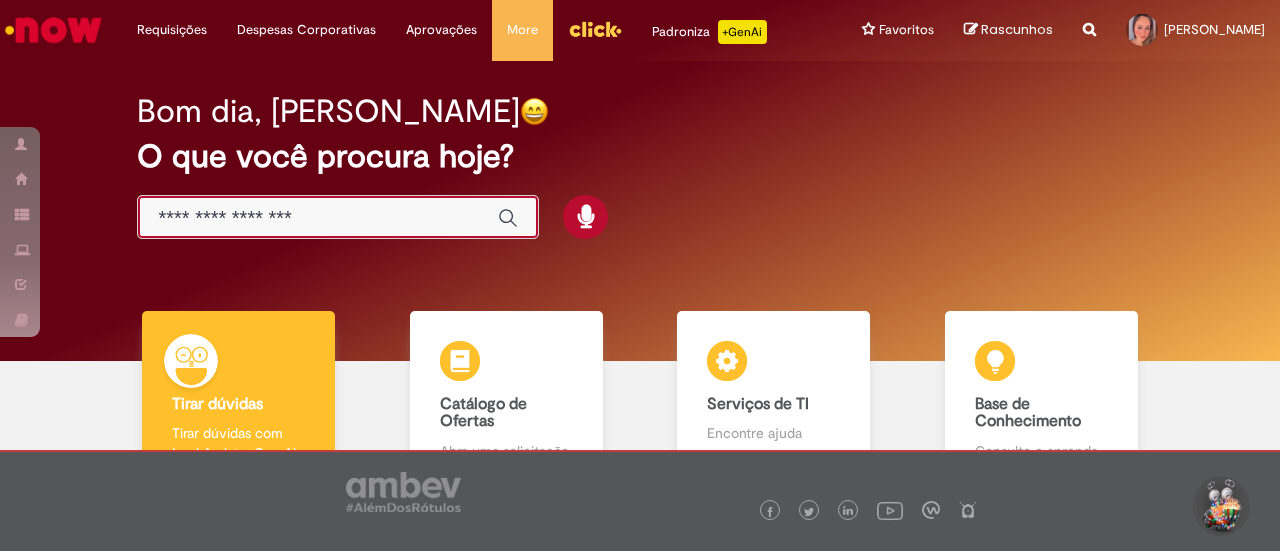 click at bounding box center [318, 218] 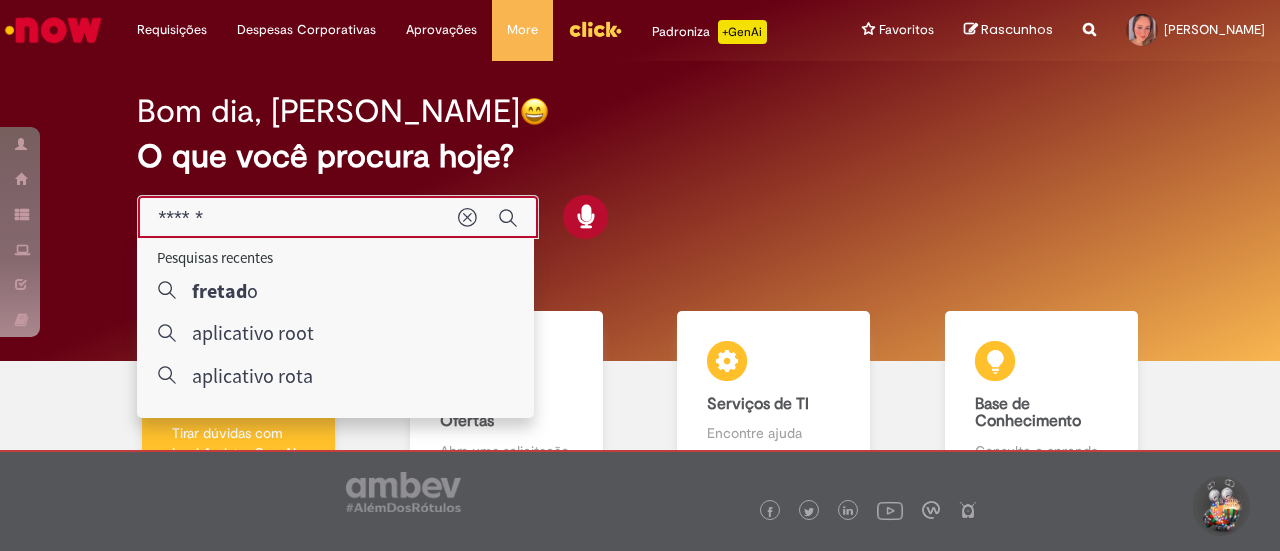 type on "*******" 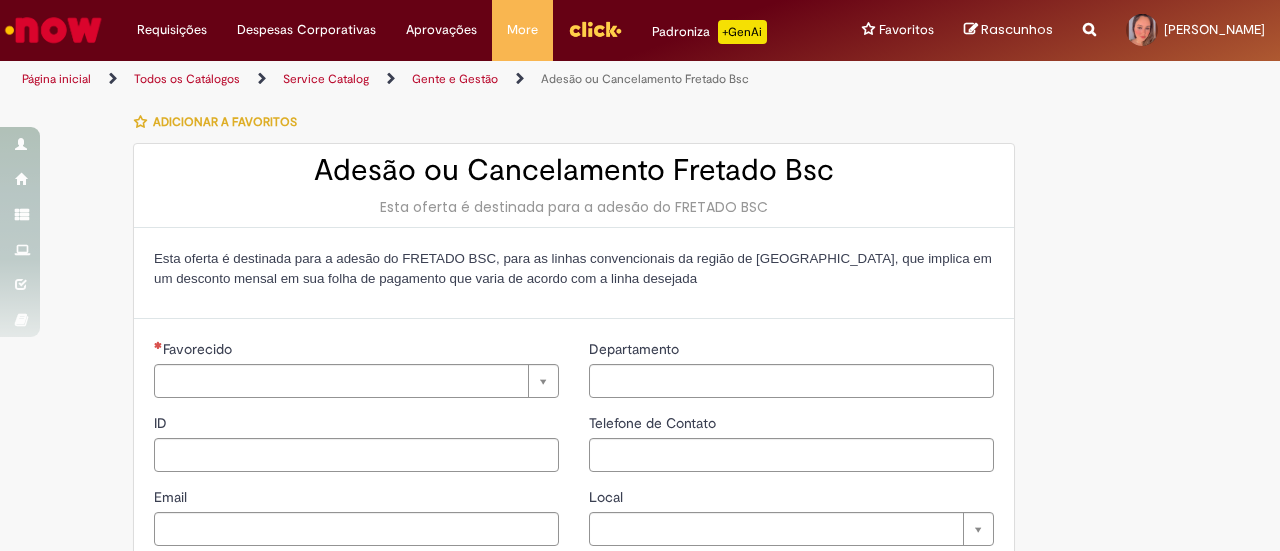 type on "********" 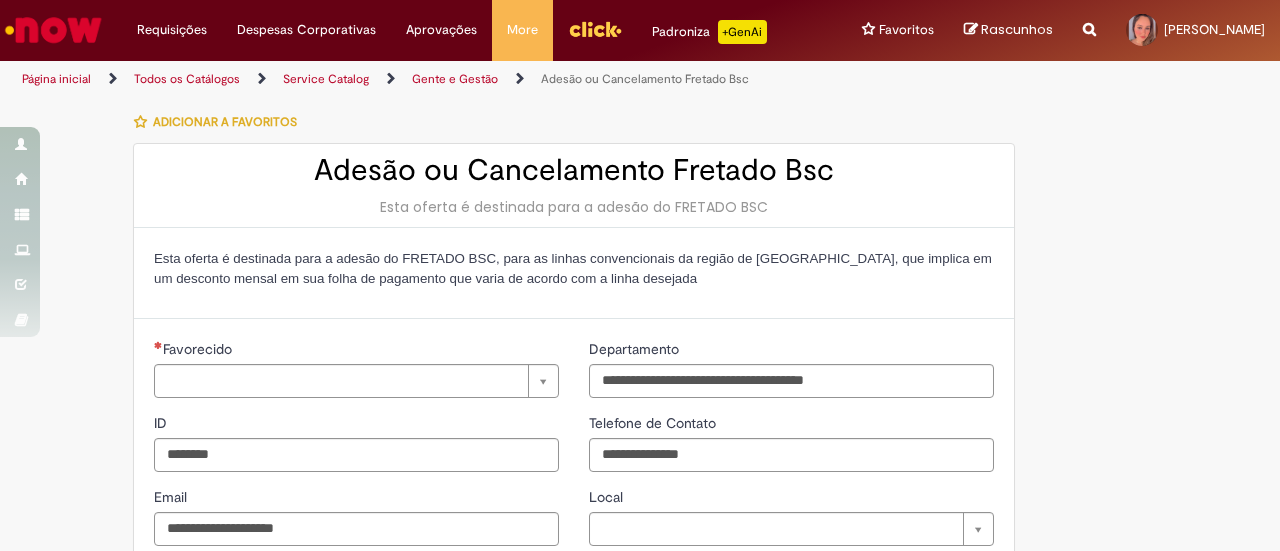 type on "**********" 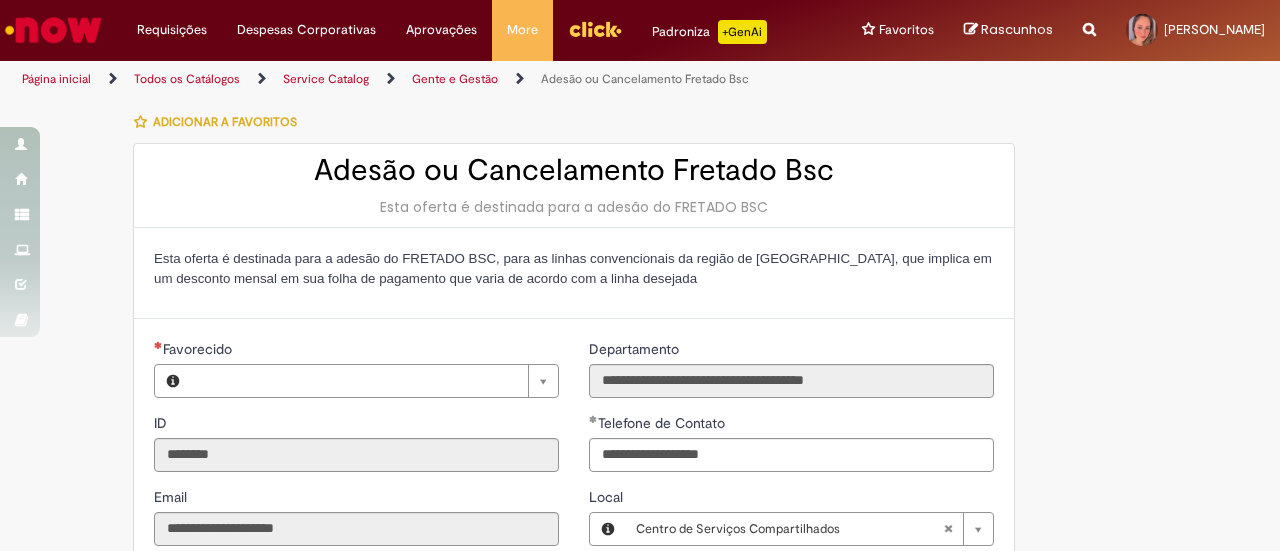 type on "**********" 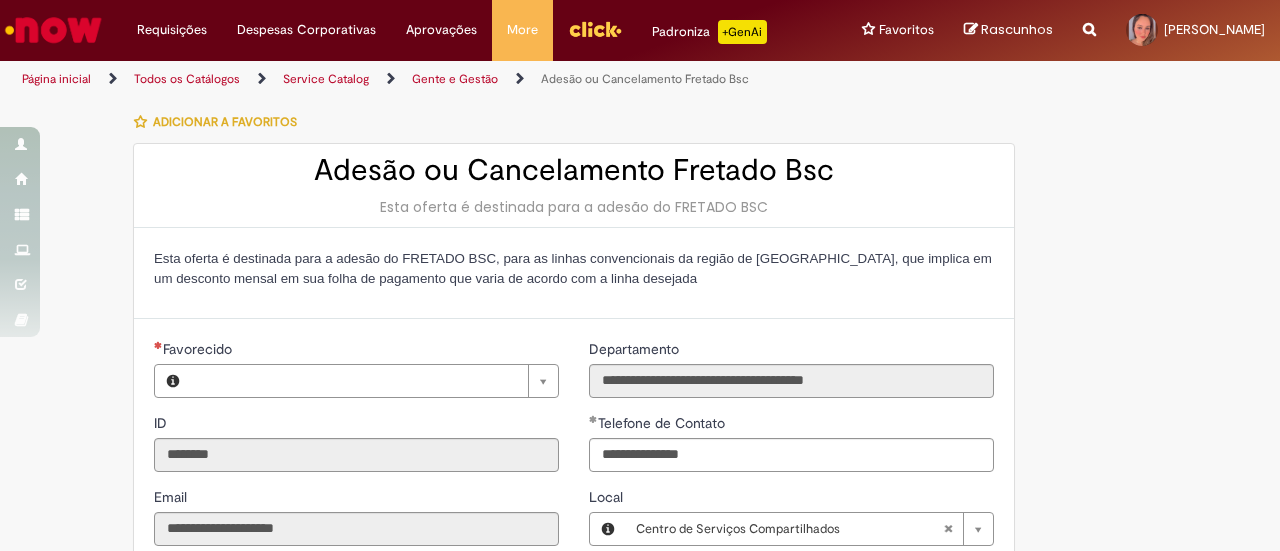 type on "**********" 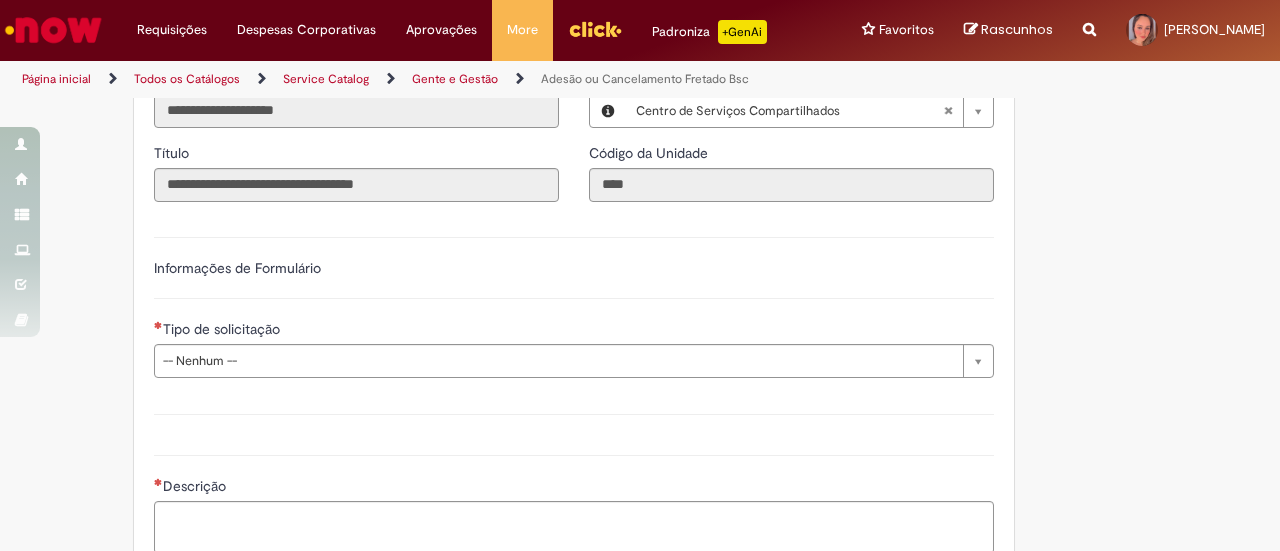 scroll, scrollTop: 505, scrollLeft: 0, axis: vertical 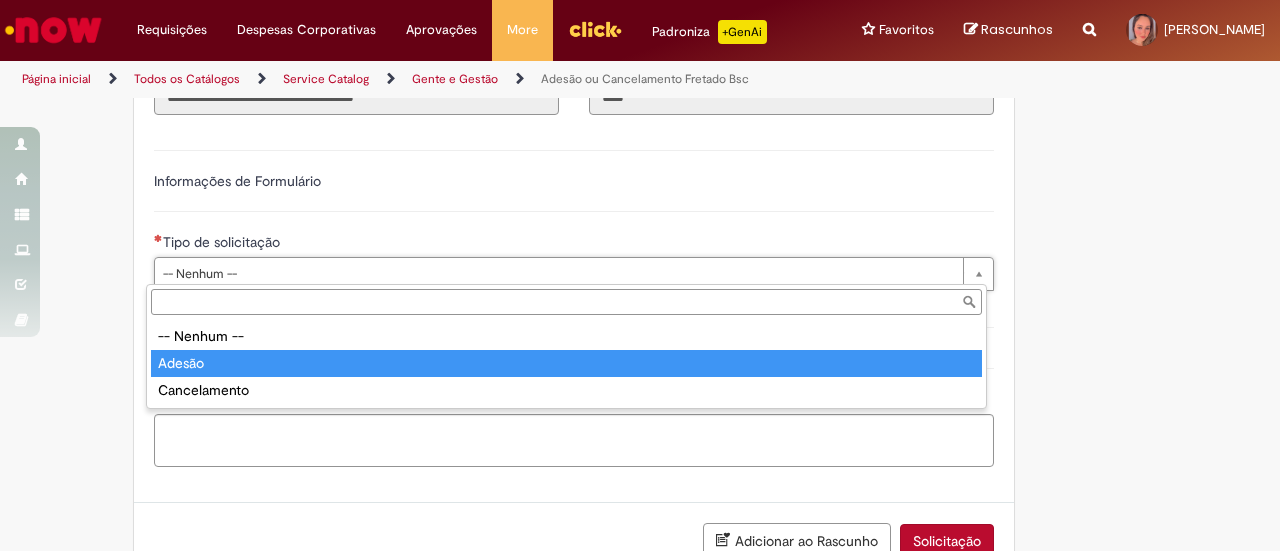 type on "******" 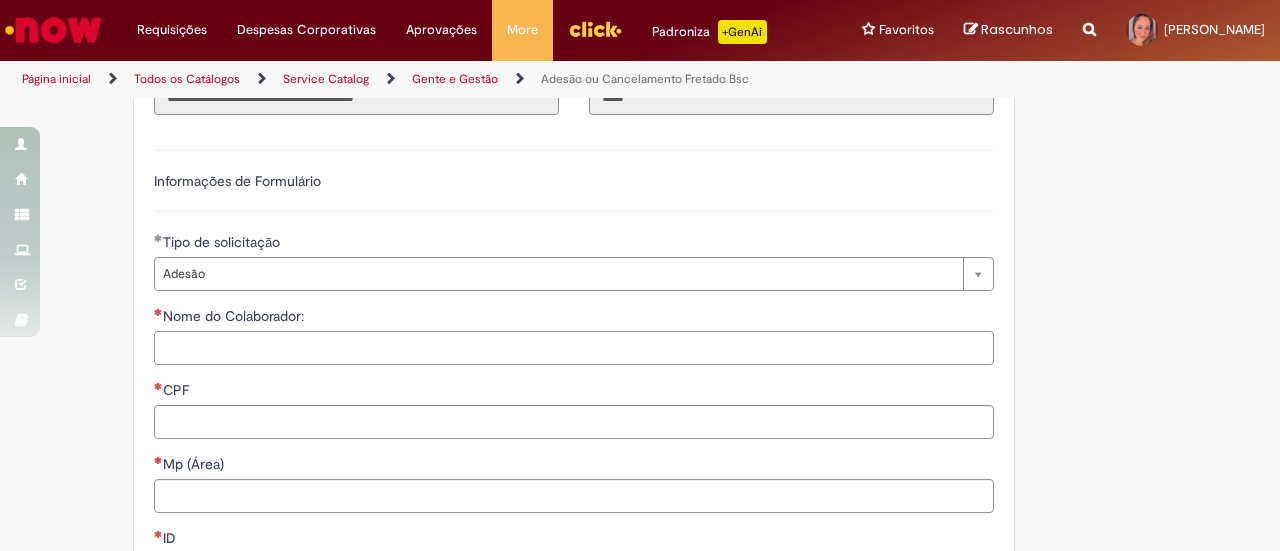 click on "Nome do Colaborador:" at bounding box center [574, 348] 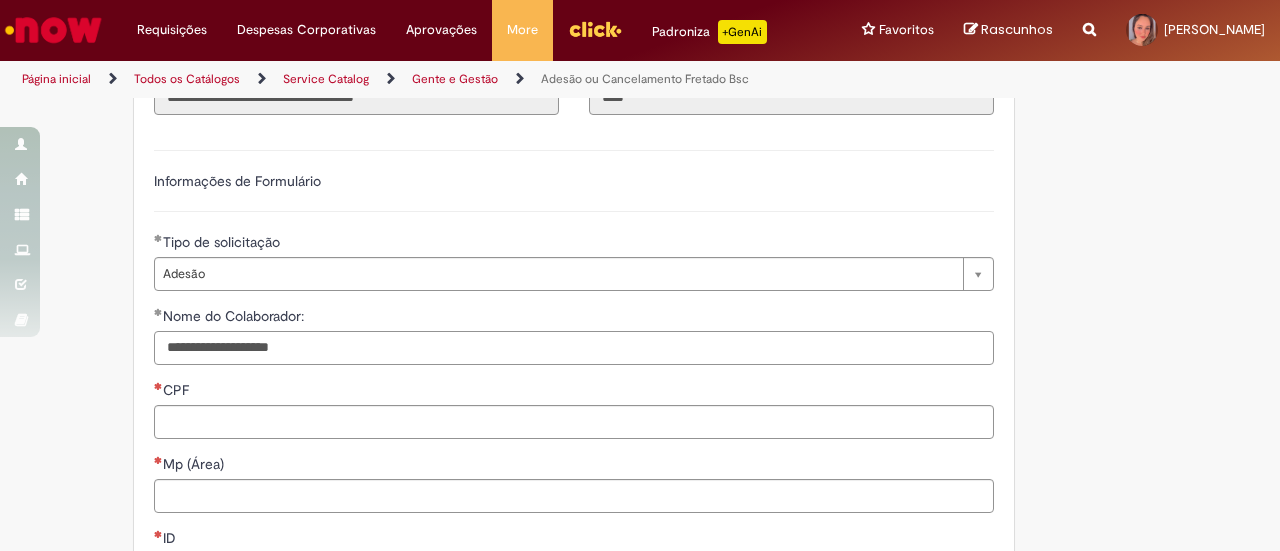 type on "**********" 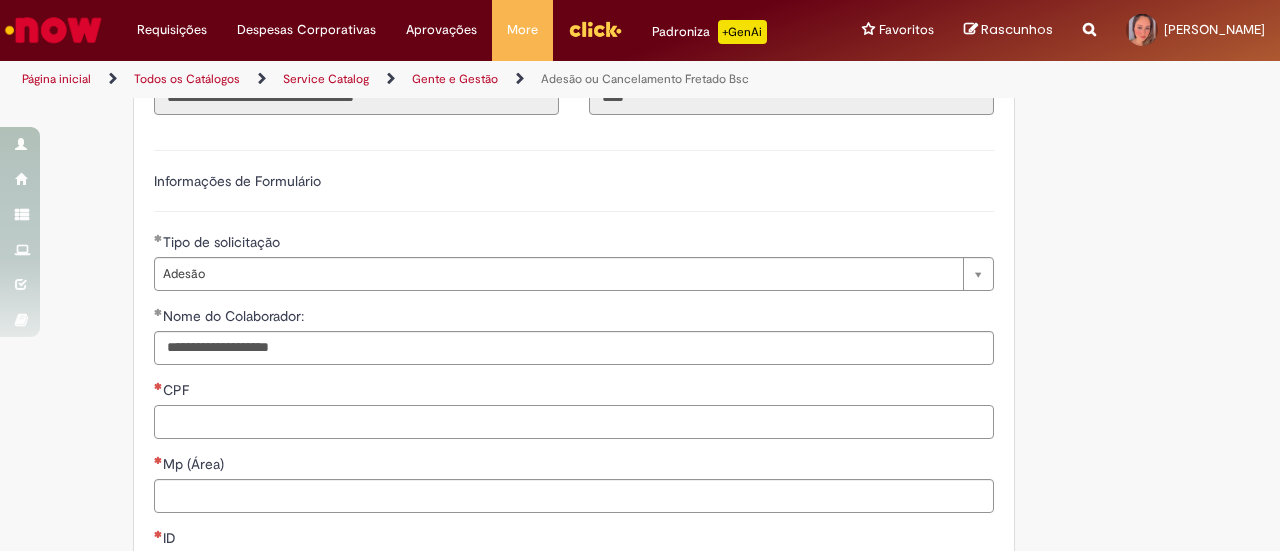 click on "CPF" at bounding box center [574, 422] 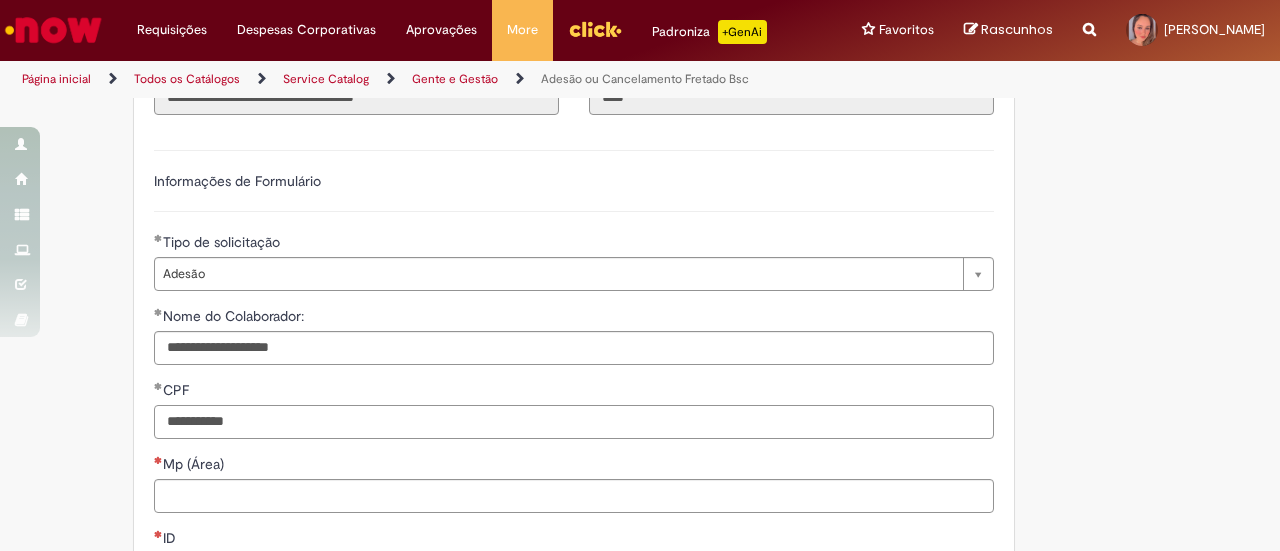 type on "**********" 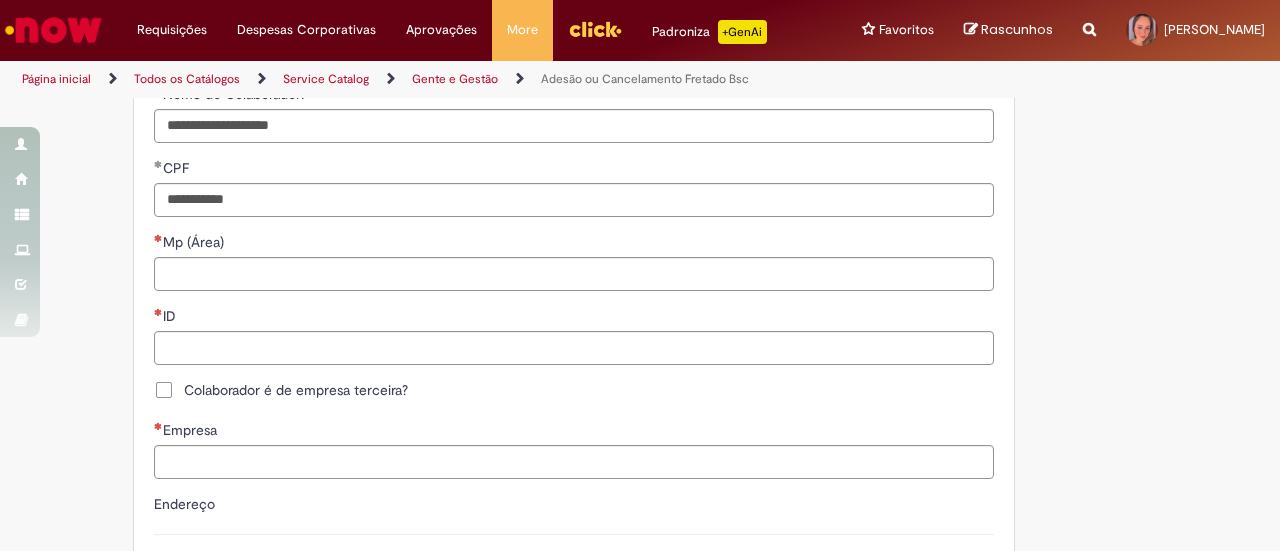 scroll, scrollTop: 700, scrollLeft: 0, axis: vertical 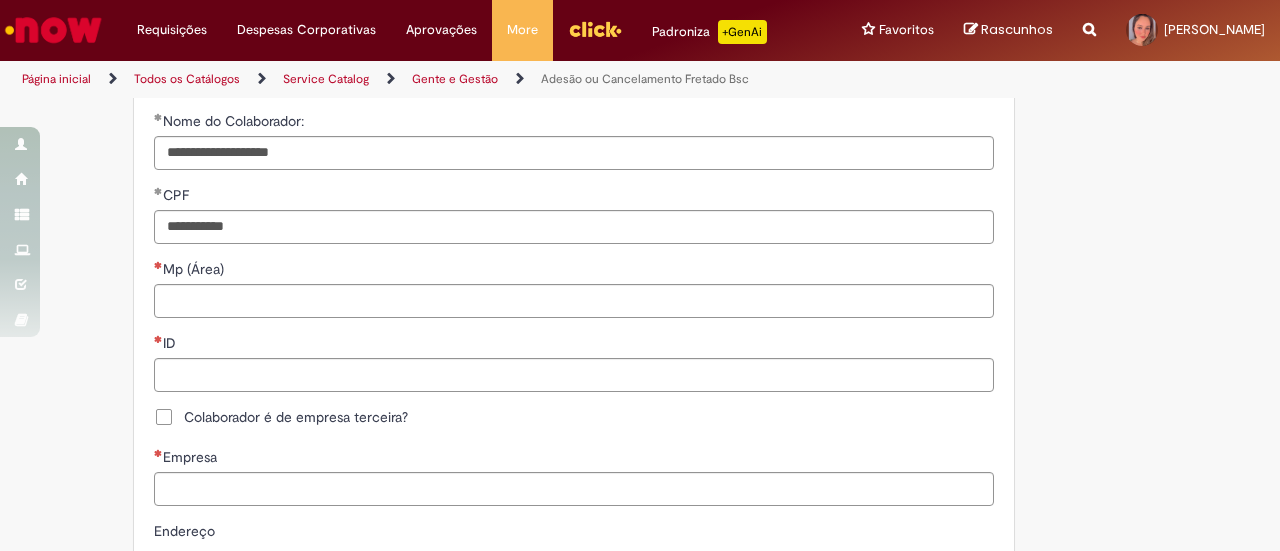 click on "Mp (Área)" at bounding box center [195, 269] 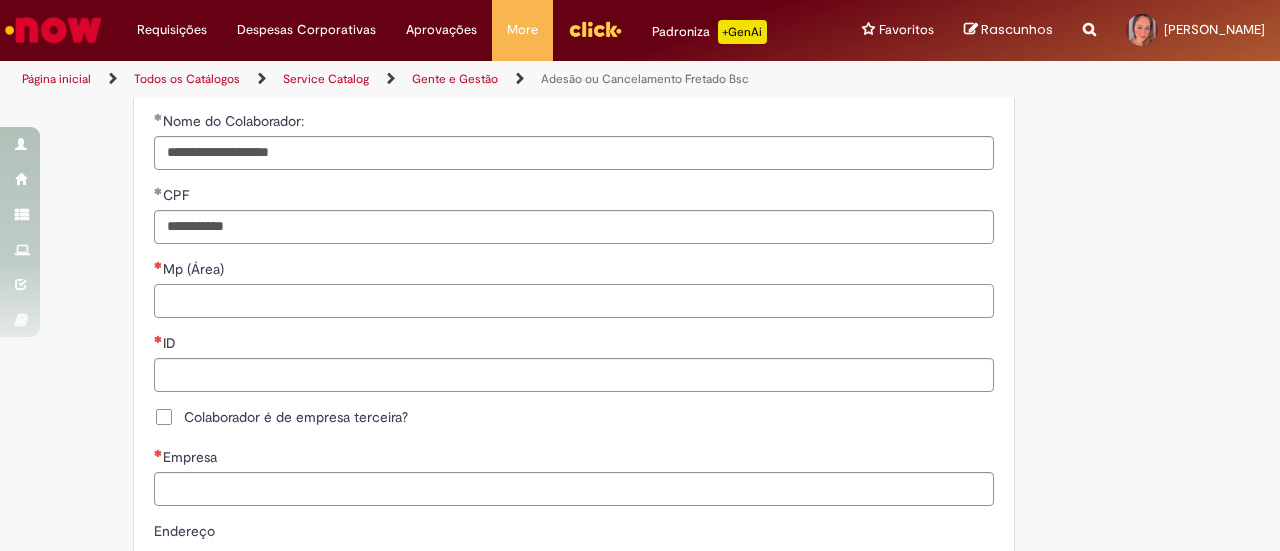 click on "Mp (Área)" at bounding box center [574, 301] 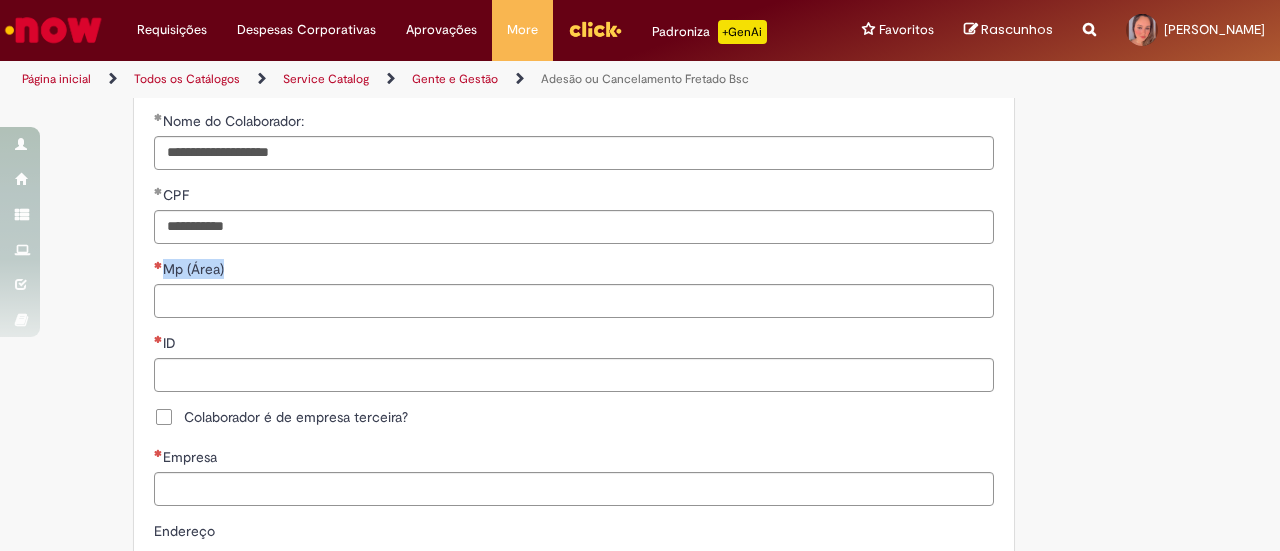 drag, startPoint x: 170, startPoint y: 267, endPoint x: 214, endPoint y: 306, distance: 58.796257 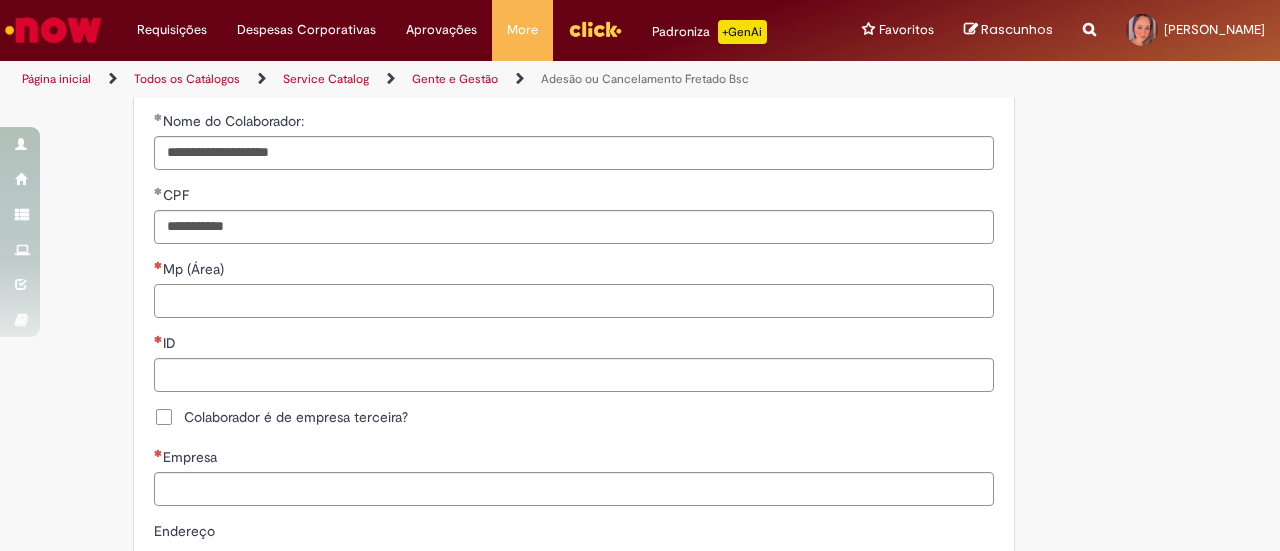 click on "Mp (Área)" at bounding box center (574, 301) 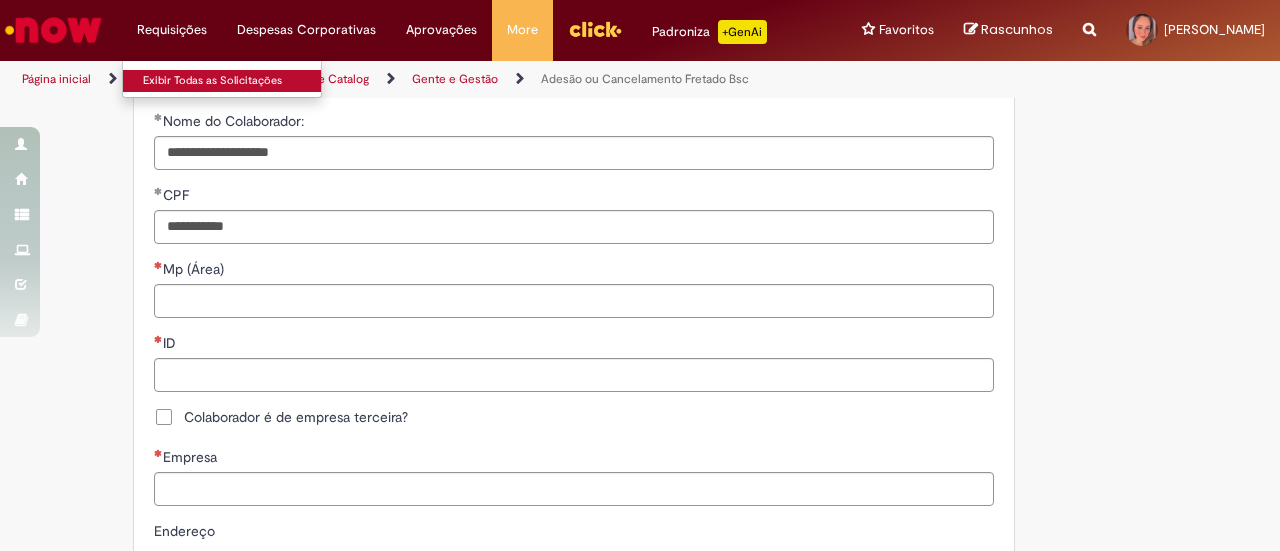 click on "Exibir Todas as Solicitações" at bounding box center [233, 81] 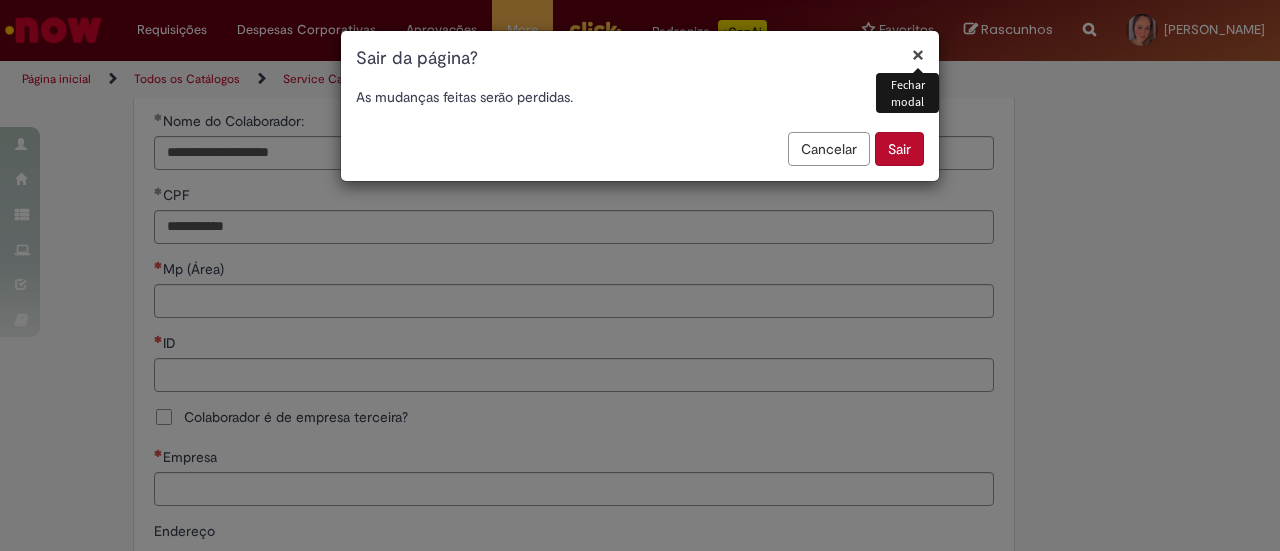 click on "Sair" at bounding box center [899, 149] 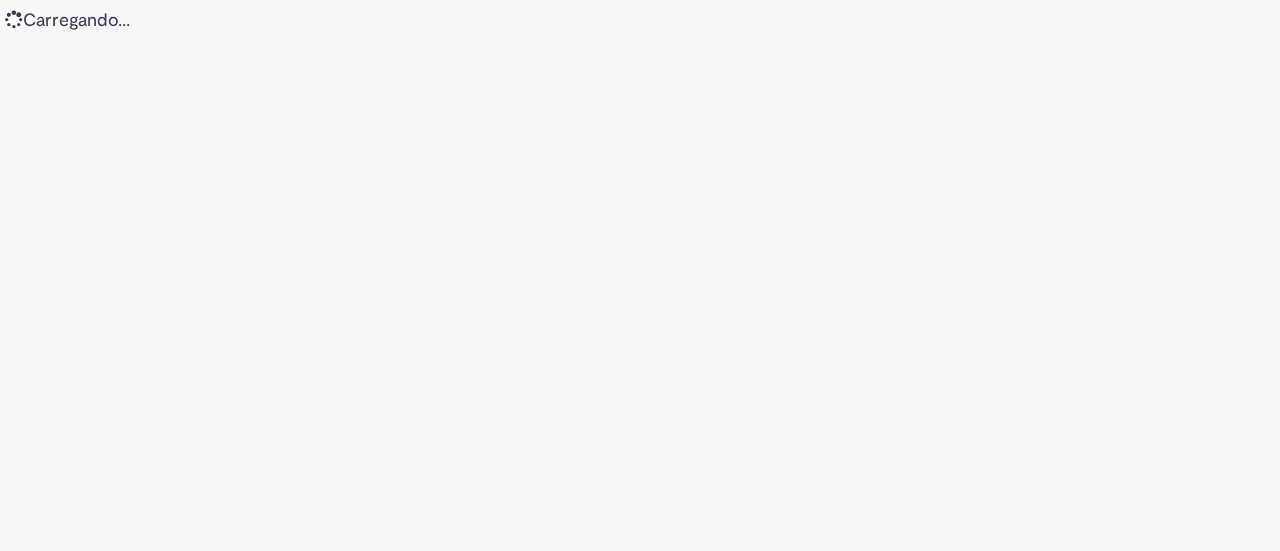 scroll, scrollTop: 0, scrollLeft: 0, axis: both 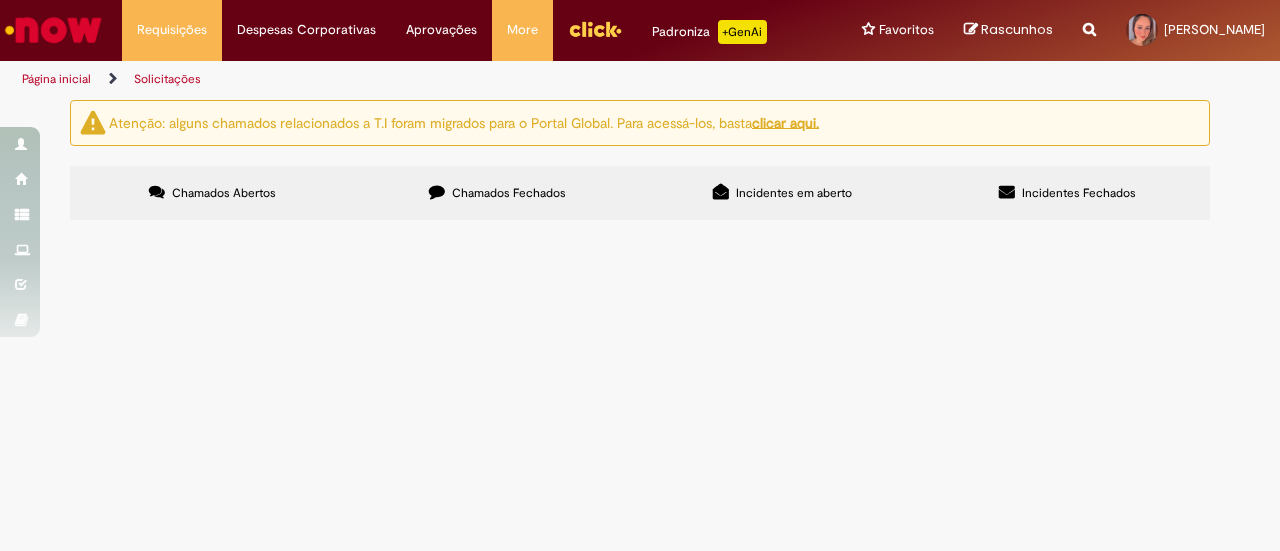 click on "Chamados Fechados" at bounding box center (509, 193) 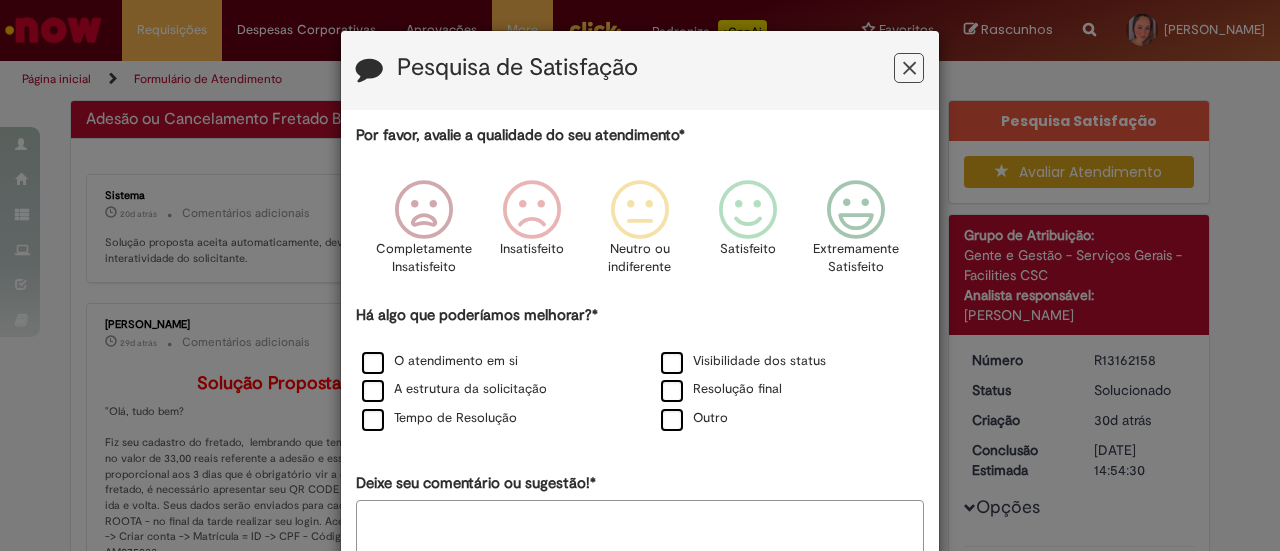 click at bounding box center [909, 68] 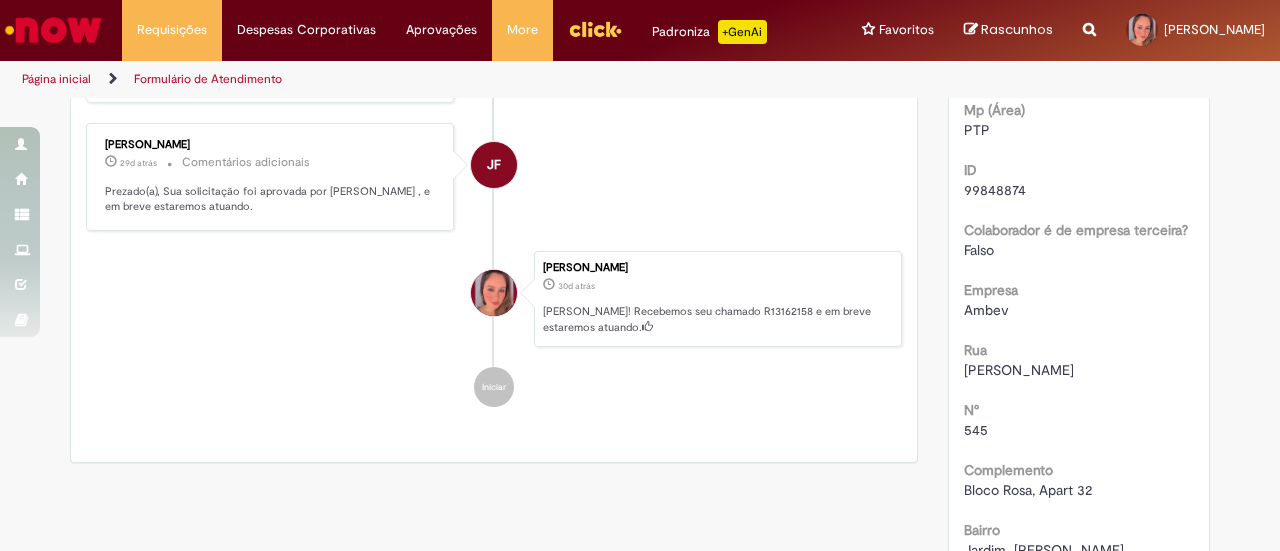 scroll, scrollTop: 672, scrollLeft: 0, axis: vertical 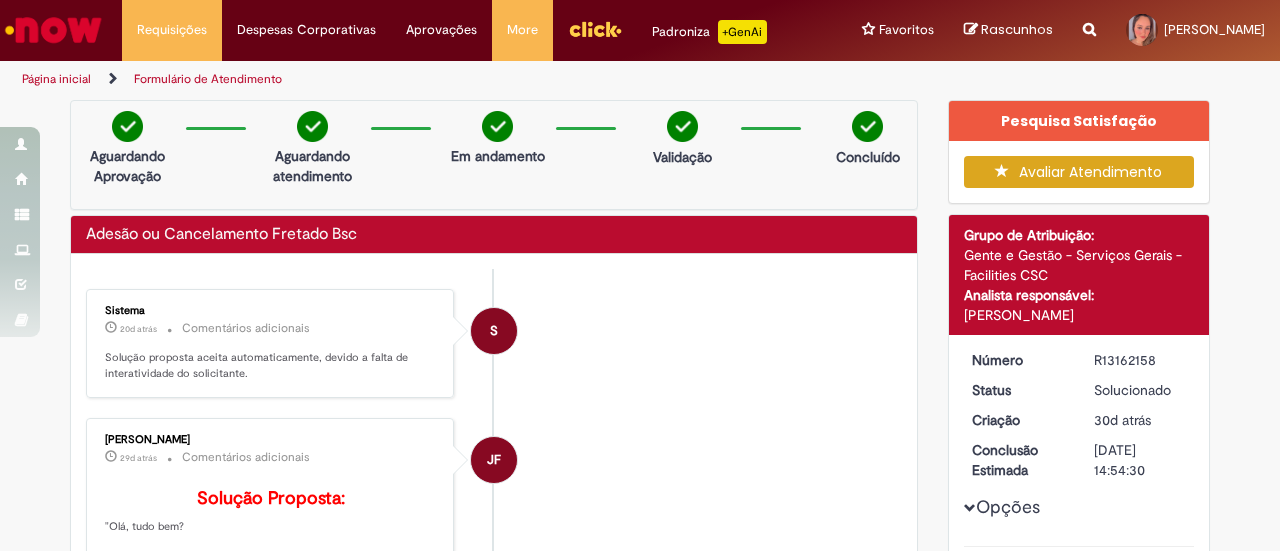 click on "Página inicial" at bounding box center [56, 79] 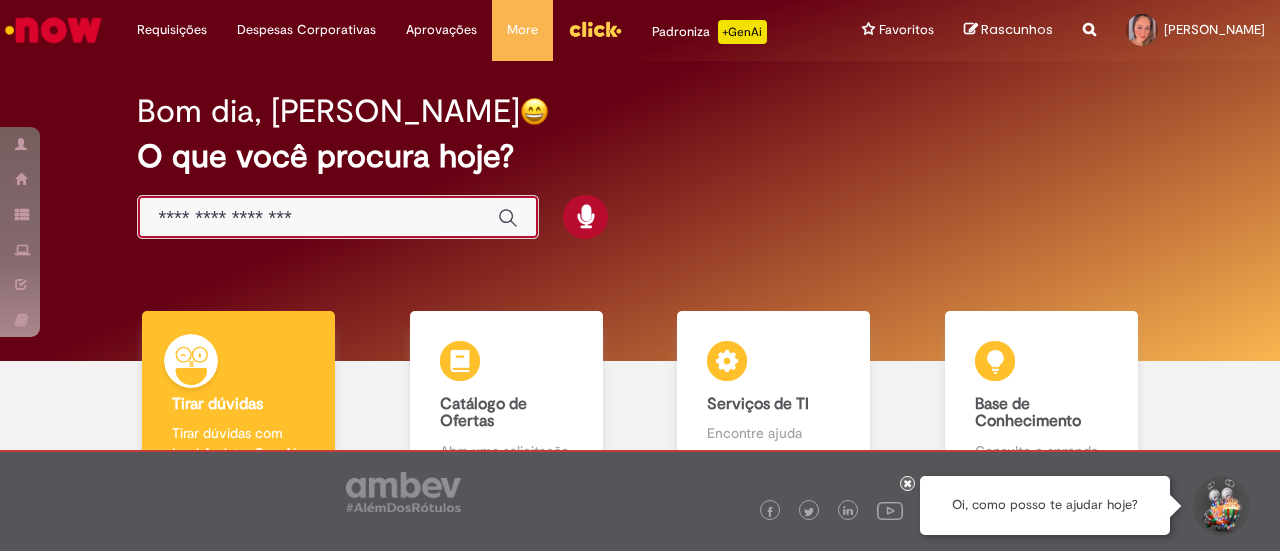 click at bounding box center (318, 218) 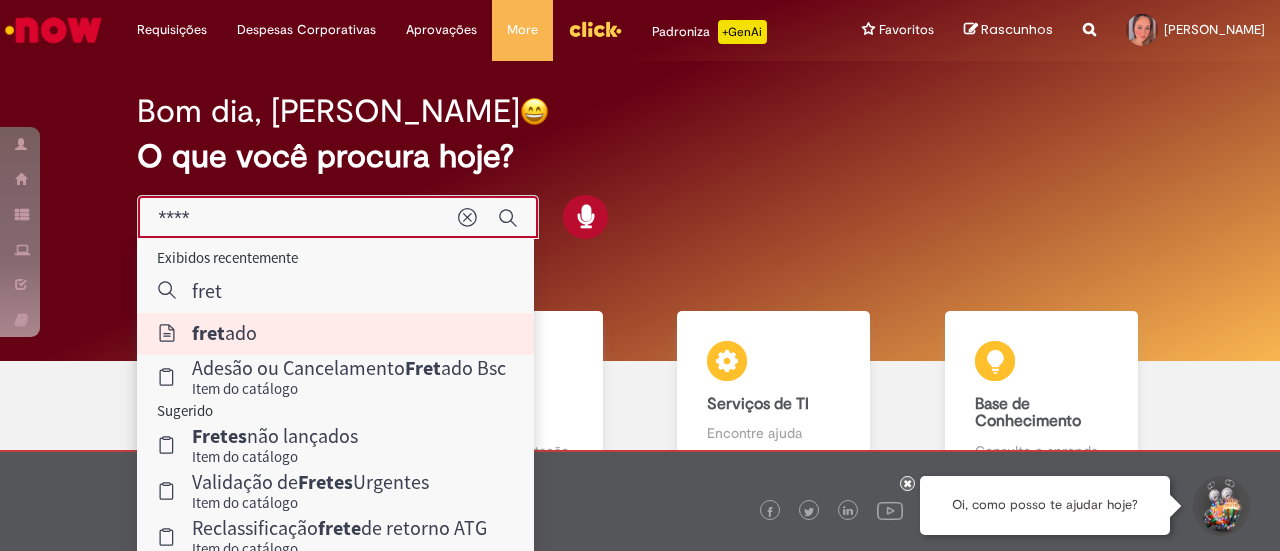 type on "*******" 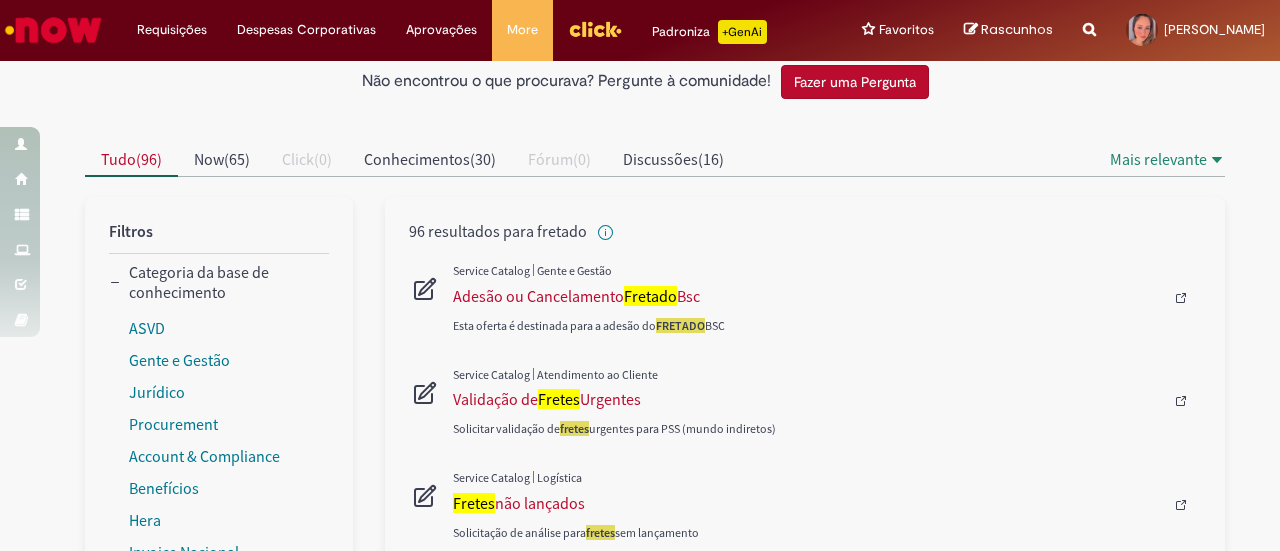 scroll, scrollTop: 132, scrollLeft: 0, axis: vertical 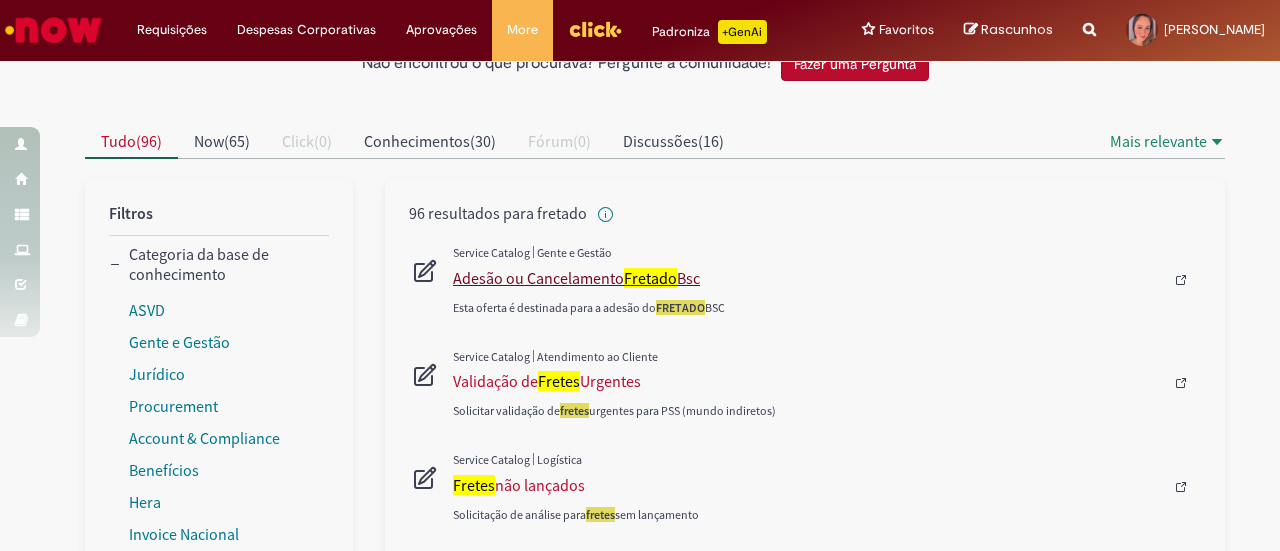 click on "Adesão ou Cancelamento  Fretado  Bsc" at bounding box center (808, 278) 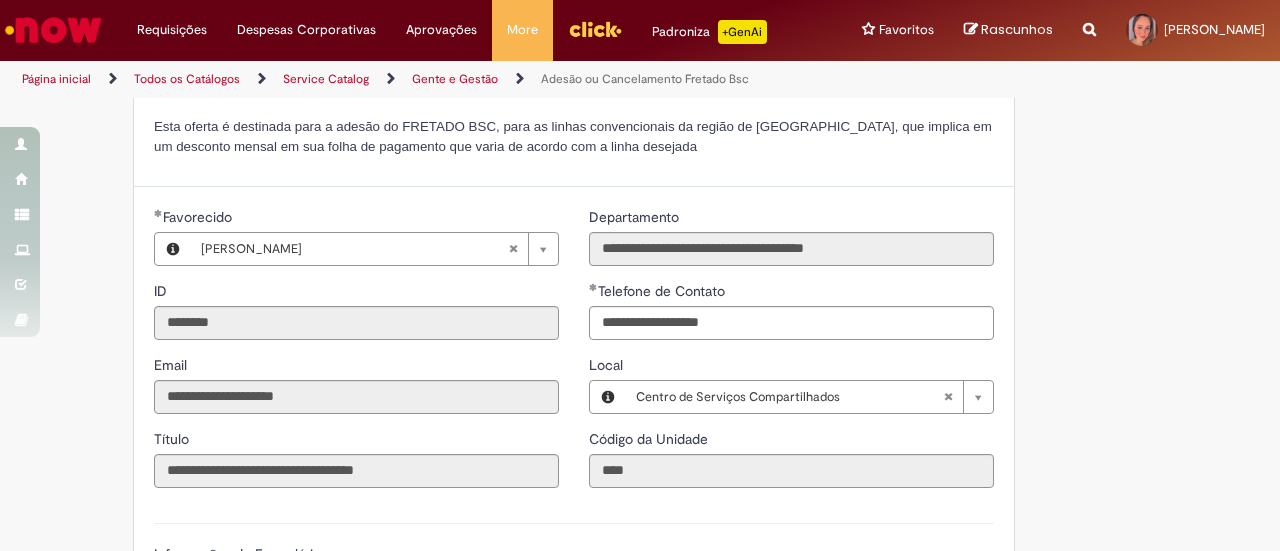 scroll, scrollTop: 0, scrollLeft: 0, axis: both 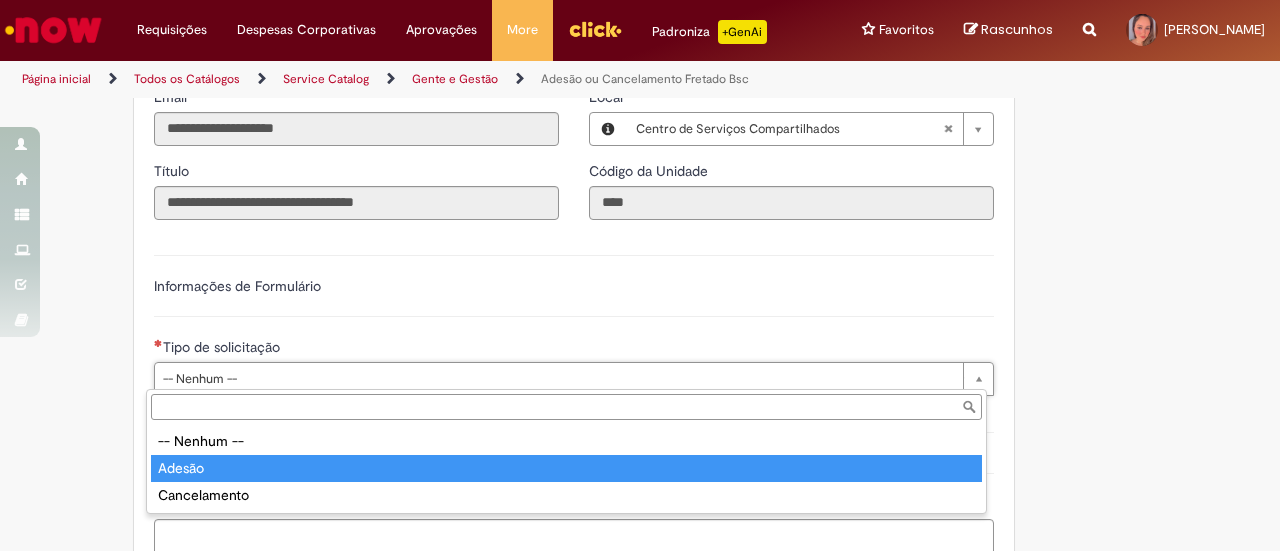 type on "******" 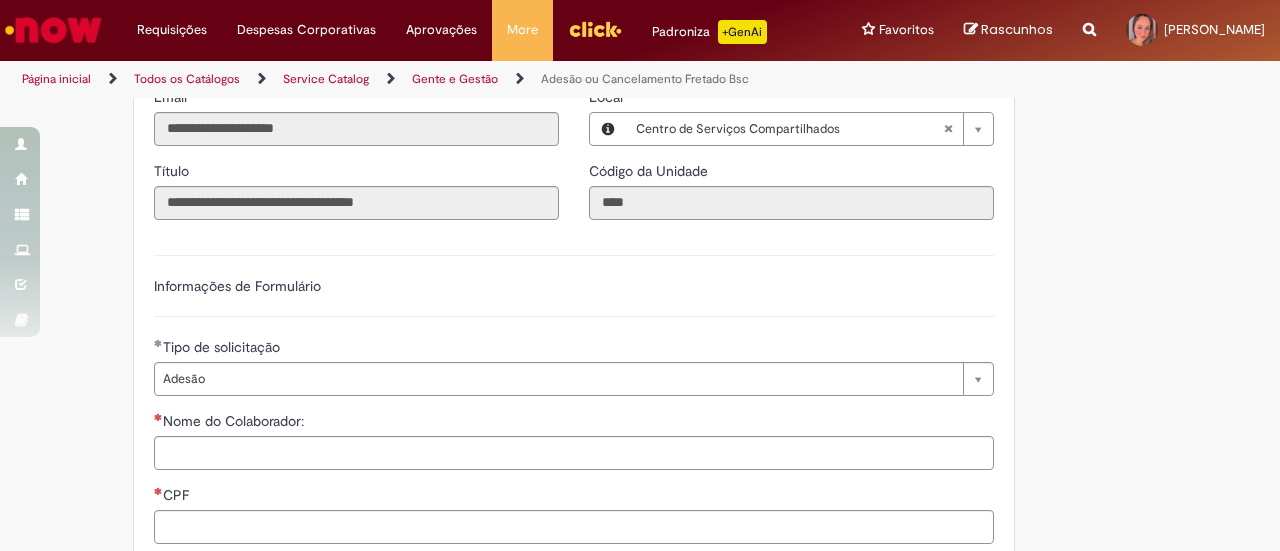 click on "**********" at bounding box center [574, 595] 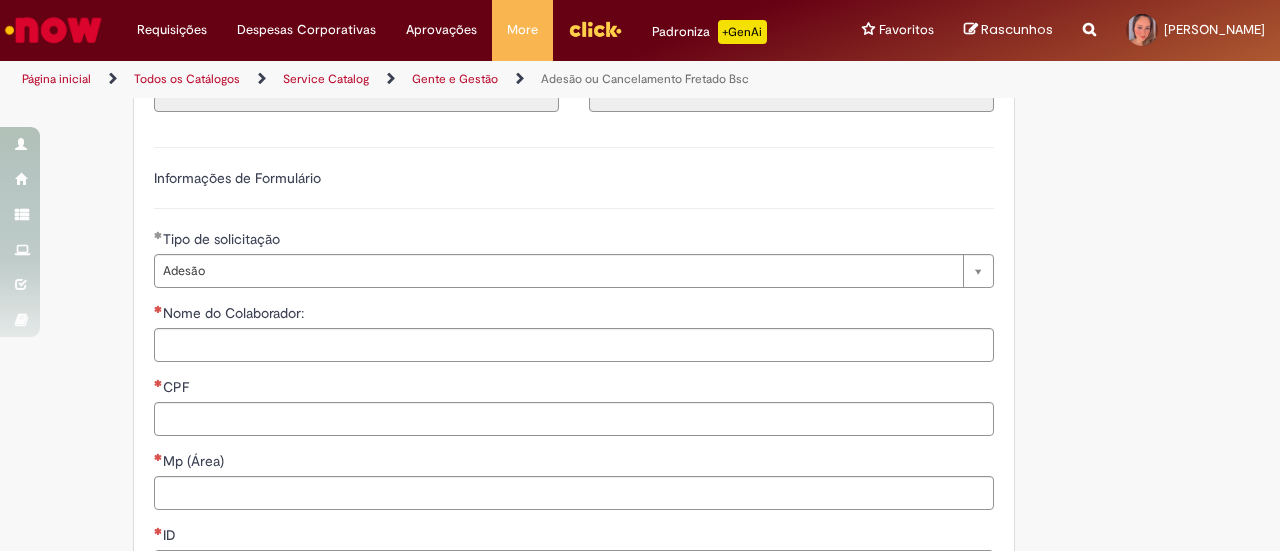 scroll, scrollTop: 546, scrollLeft: 0, axis: vertical 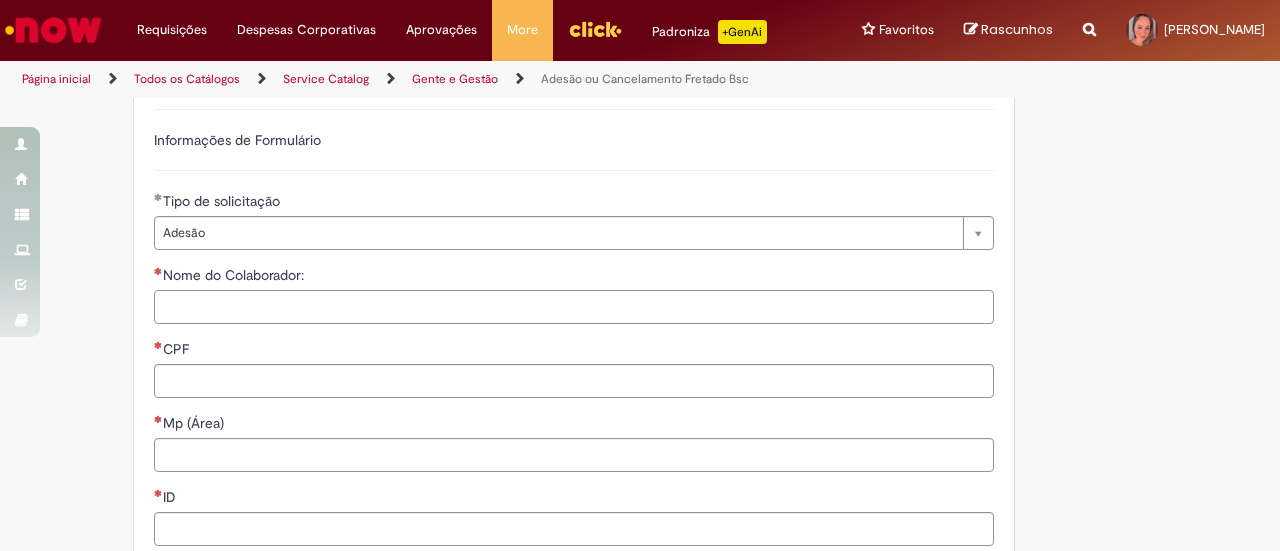 click on "Nome do Colaborador:" at bounding box center [574, 307] 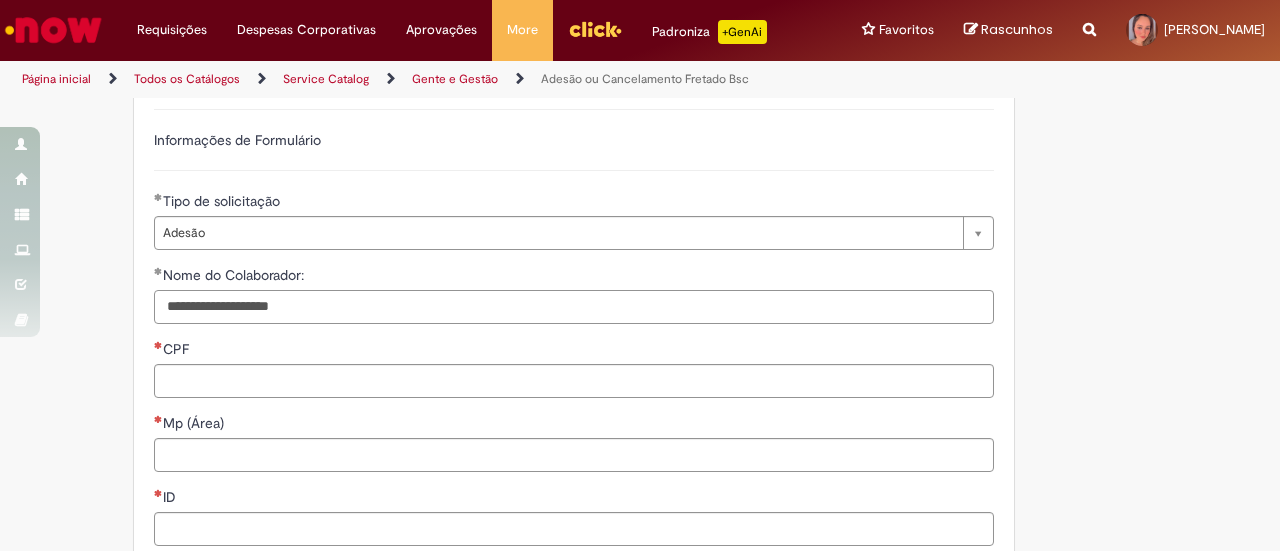 type on "**********" 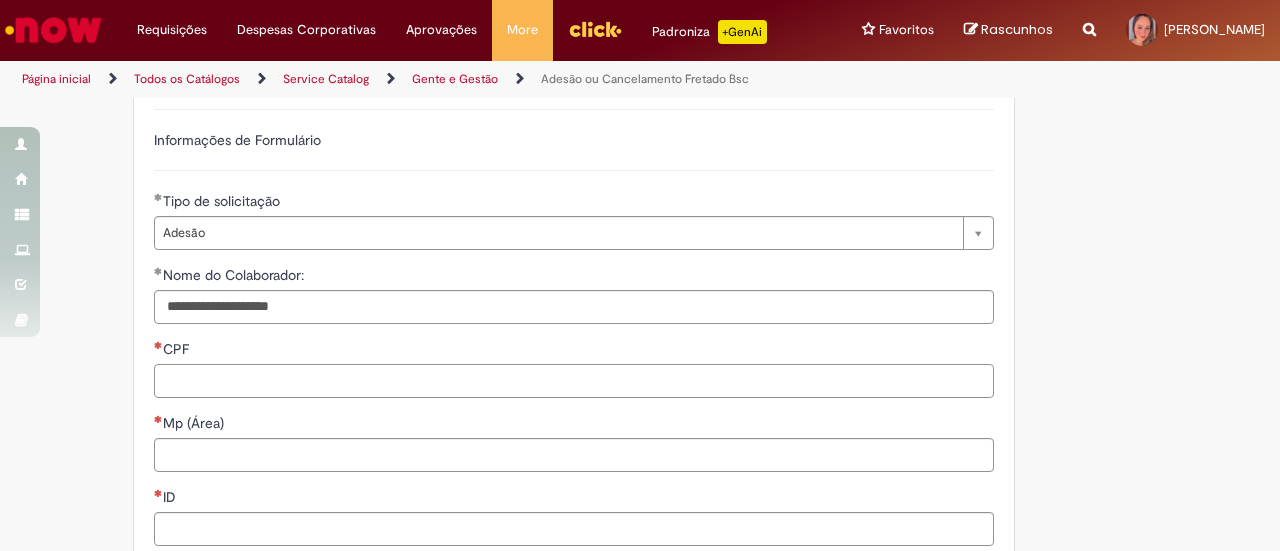 click on "CPF" at bounding box center [574, 381] 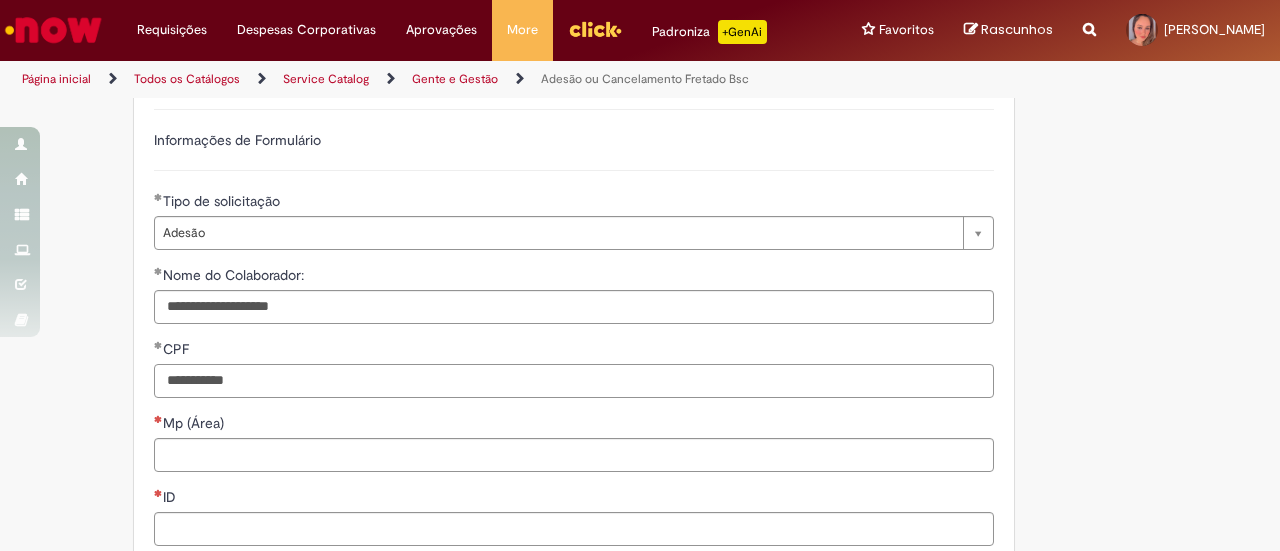 type on "**********" 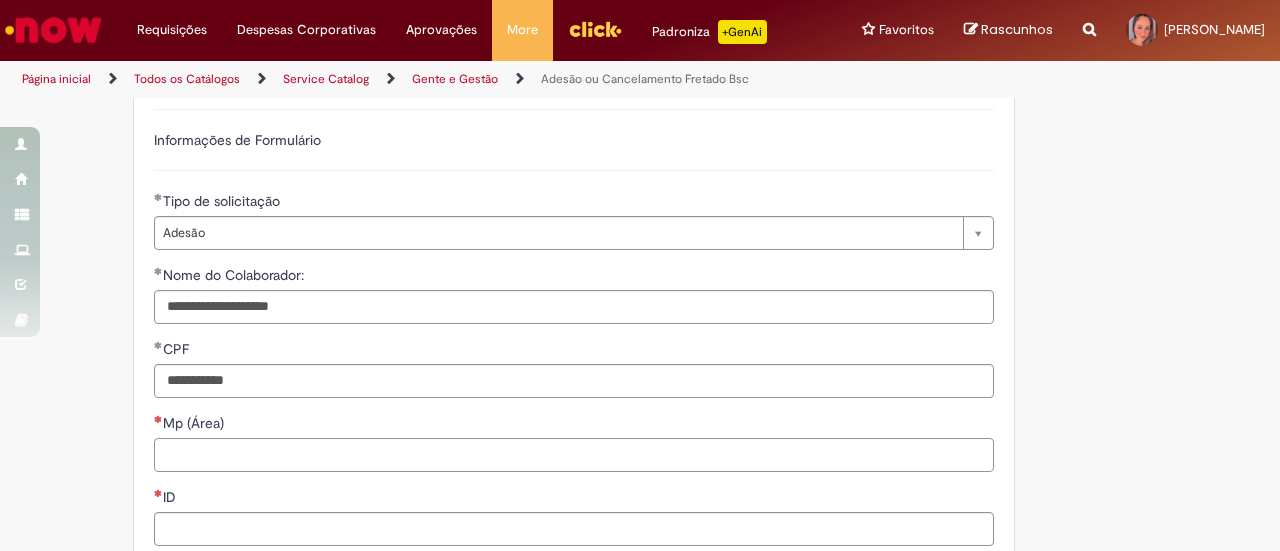 click on "Mp (Área)" at bounding box center [574, 455] 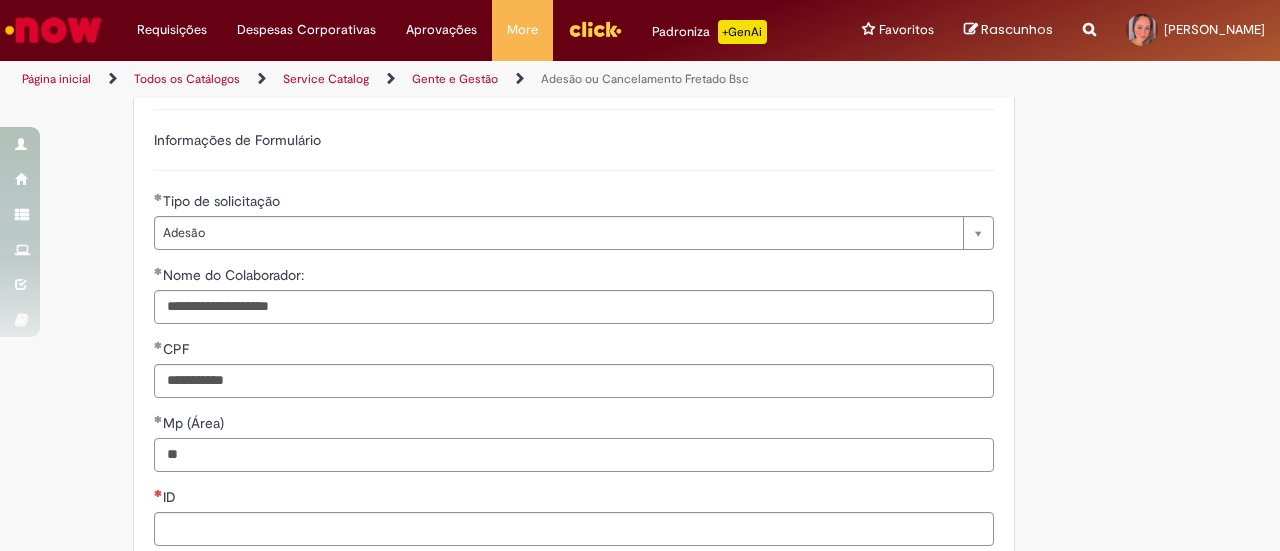 type on "*" 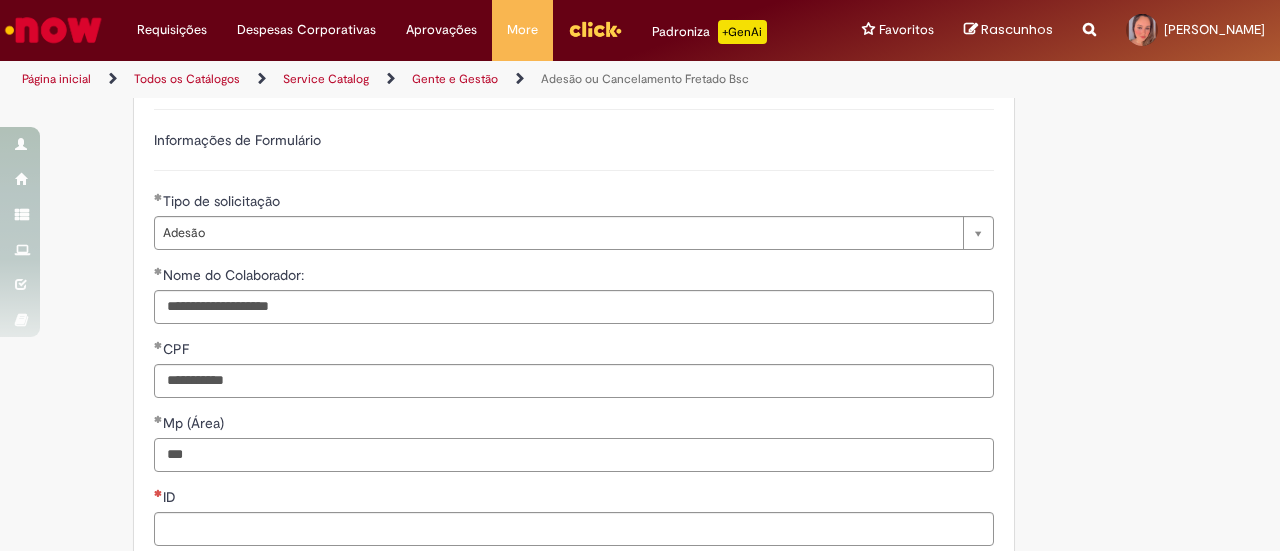 type on "***" 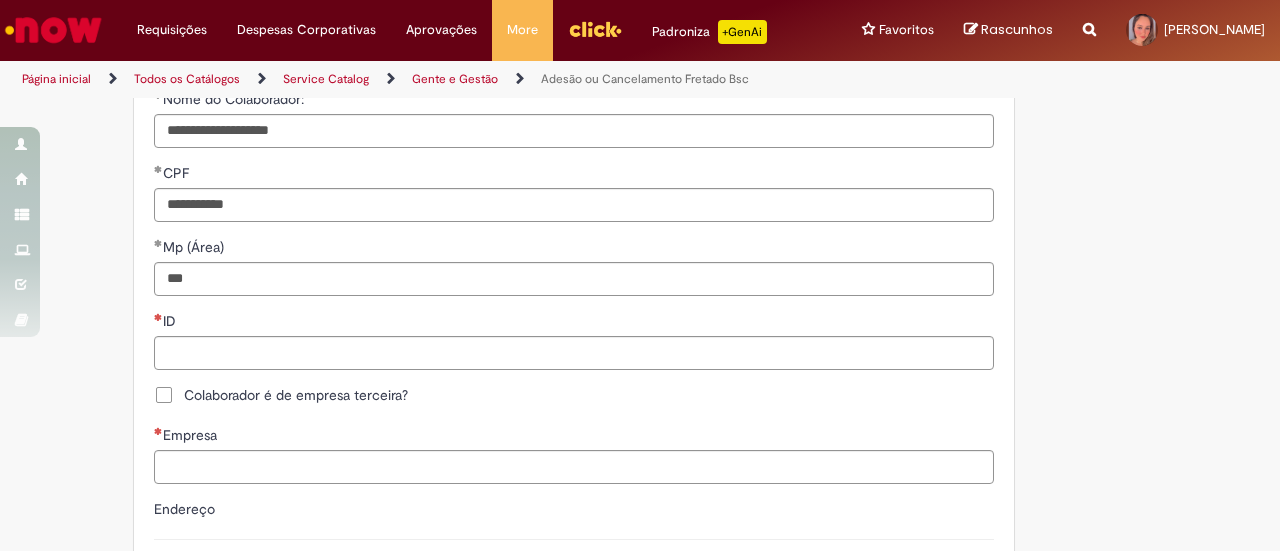 scroll, scrollTop: 790, scrollLeft: 0, axis: vertical 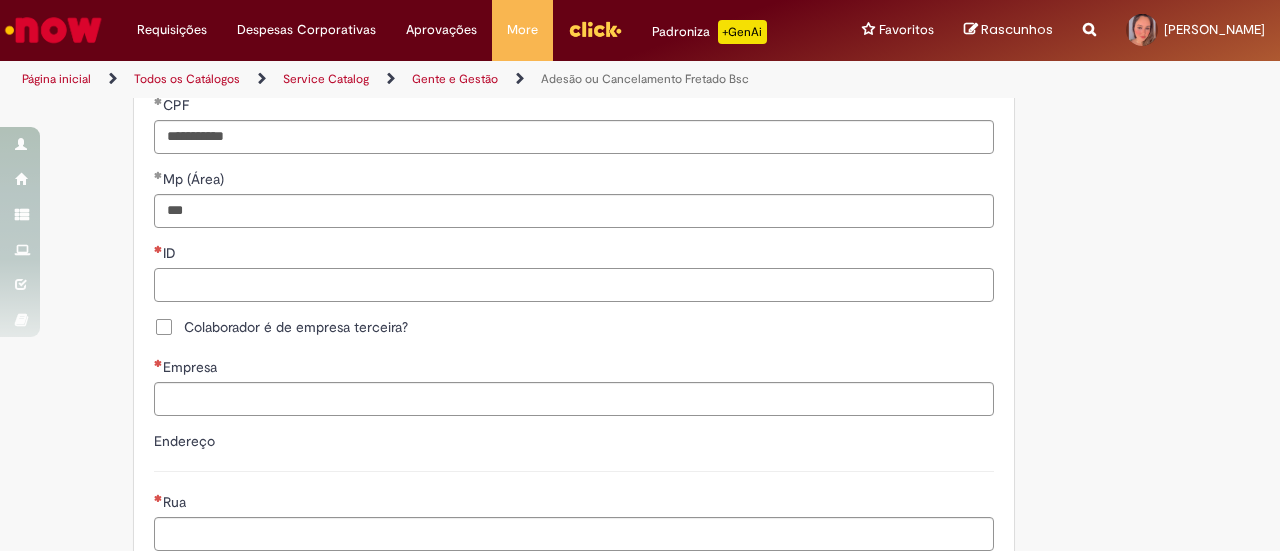 click on "ID" at bounding box center (574, 285) 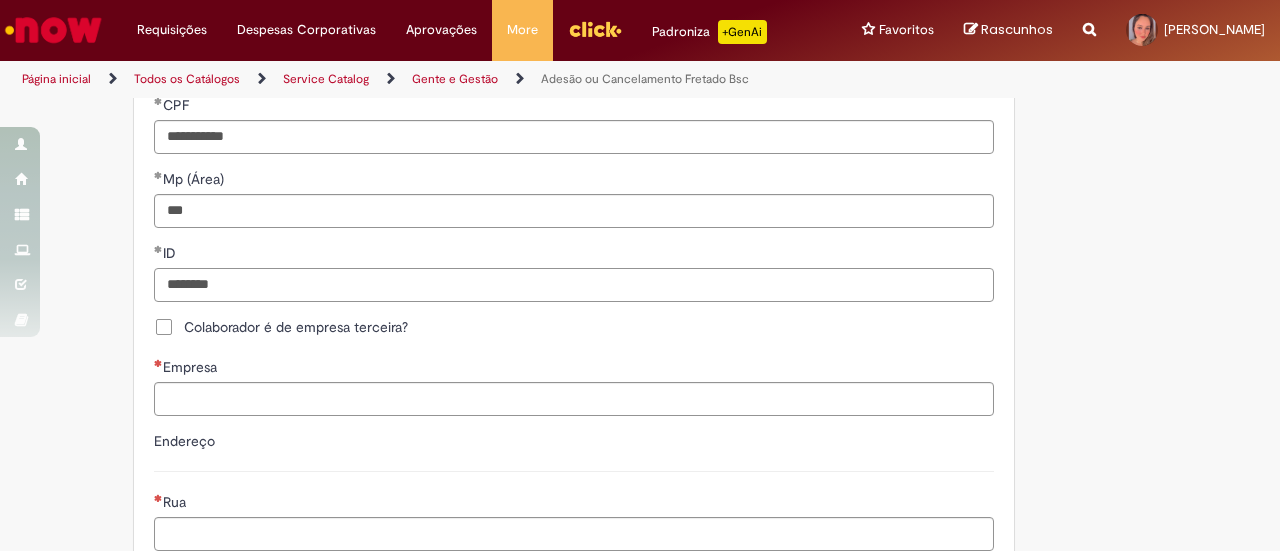 type on "********" 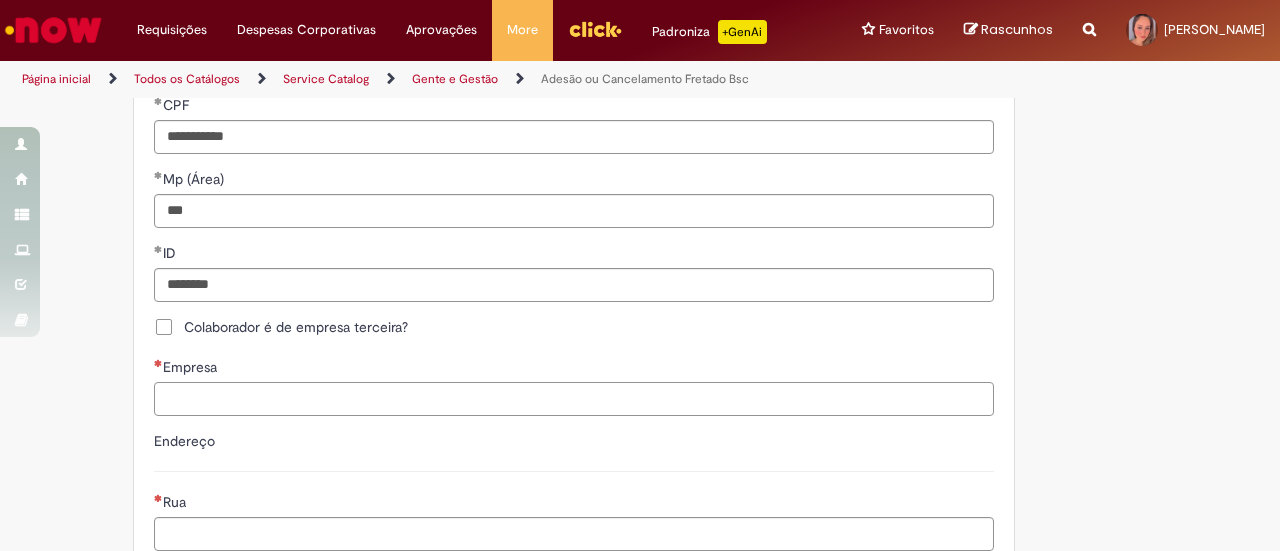 click on "Empresa" at bounding box center (574, 399) 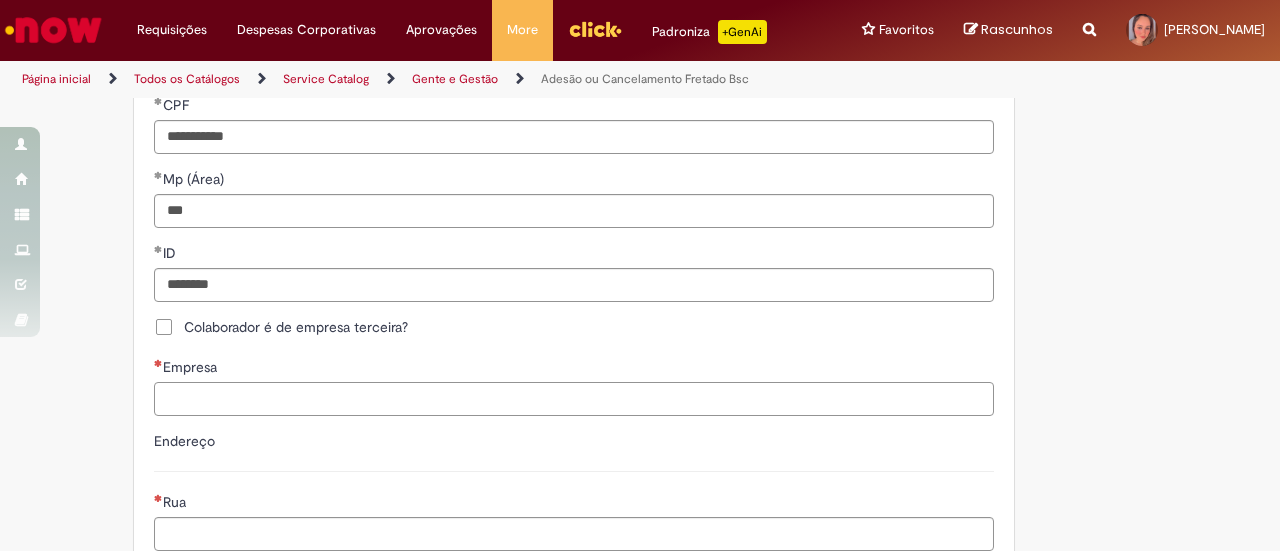 type on "*" 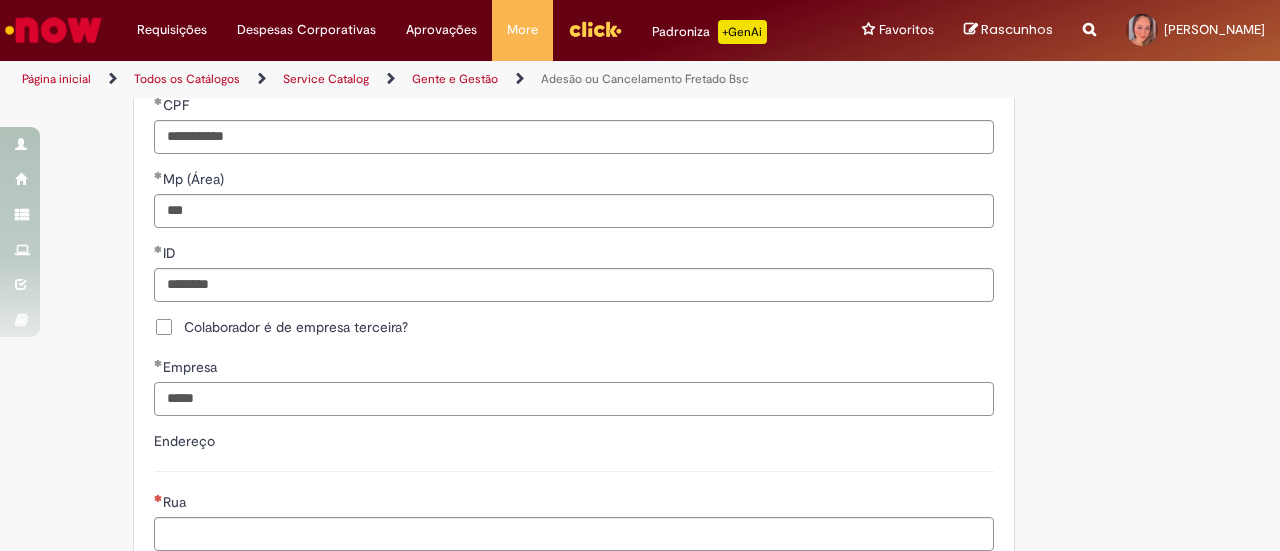 type on "*****" 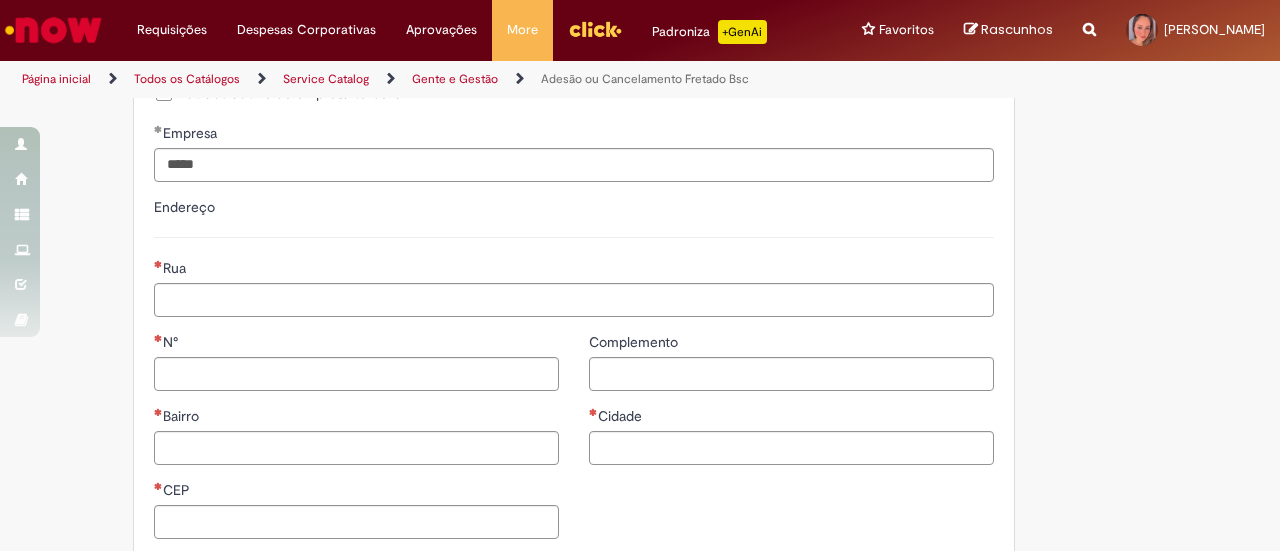 scroll, scrollTop: 1052, scrollLeft: 0, axis: vertical 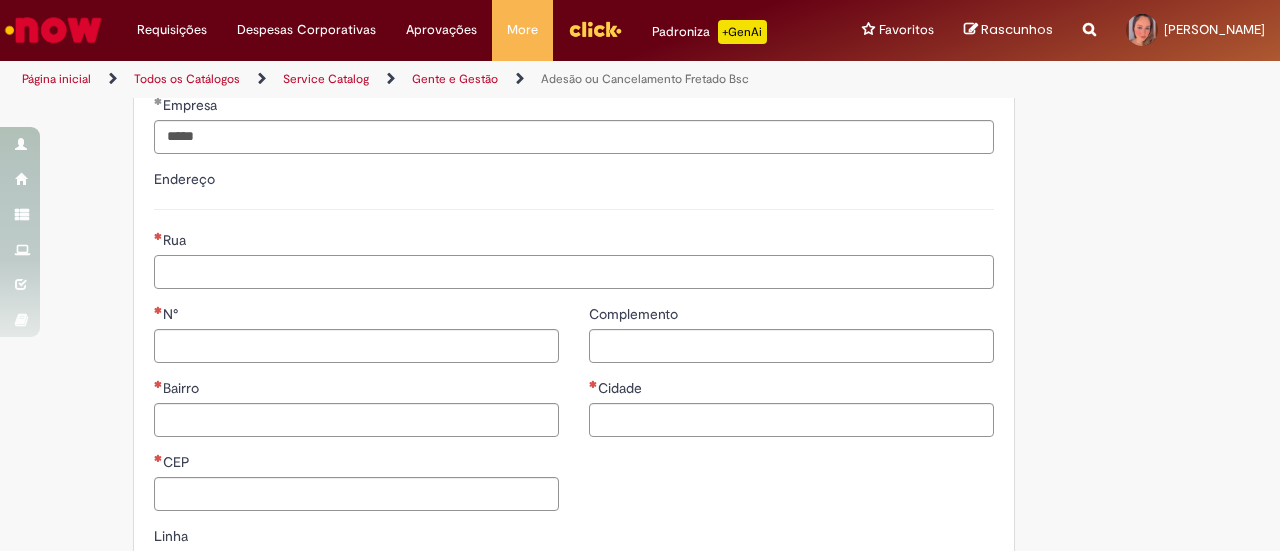 click on "Rua" at bounding box center (574, 272) 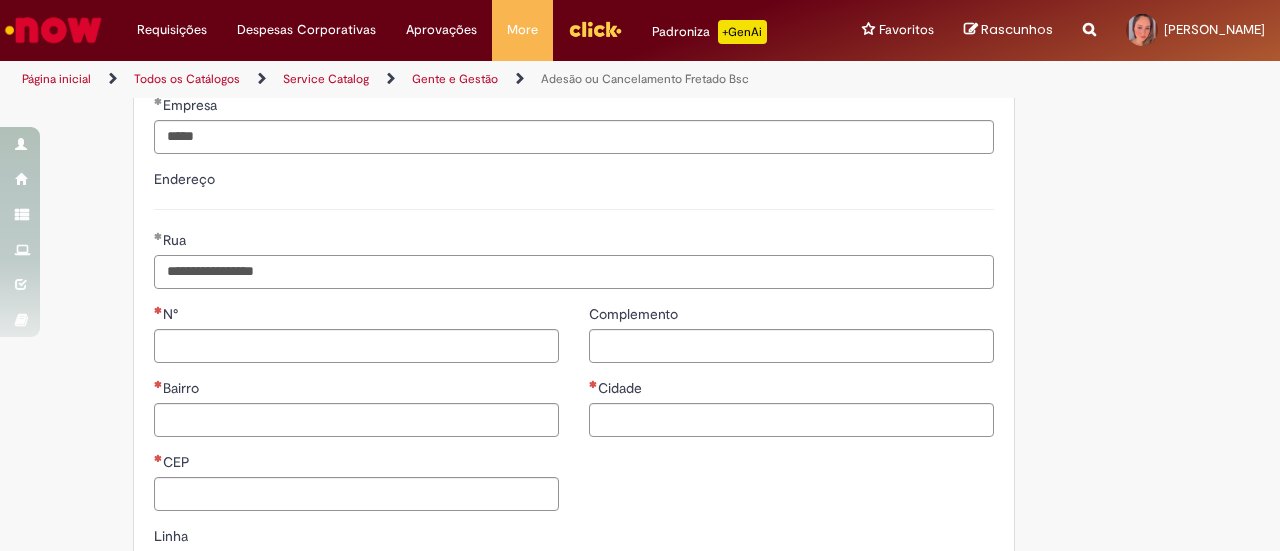 type on "**********" 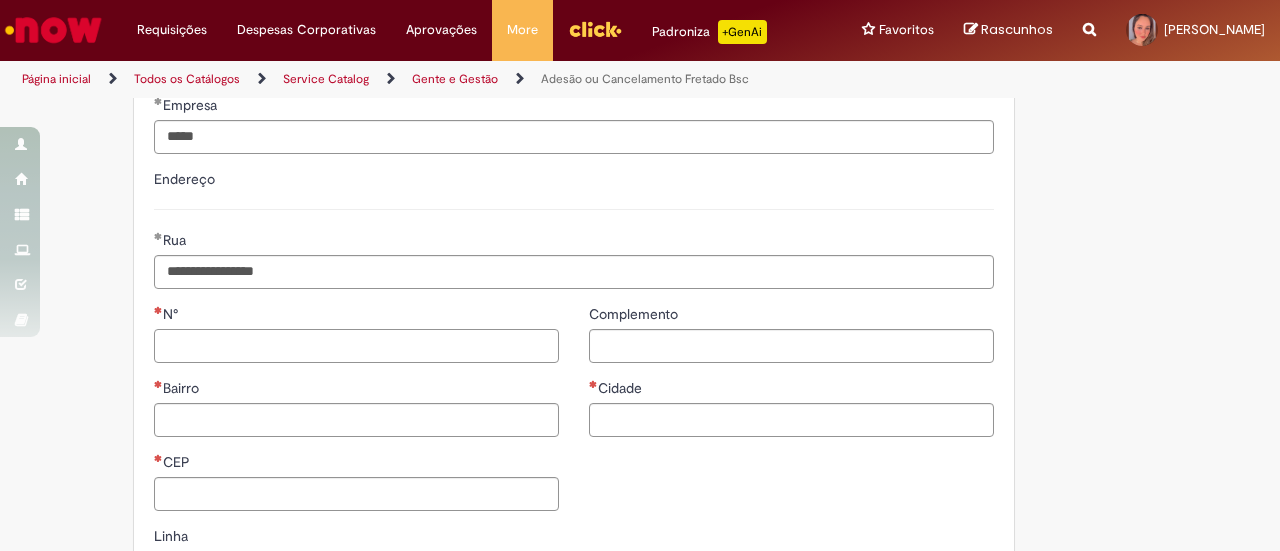 click on "N°" at bounding box center (356, 346) 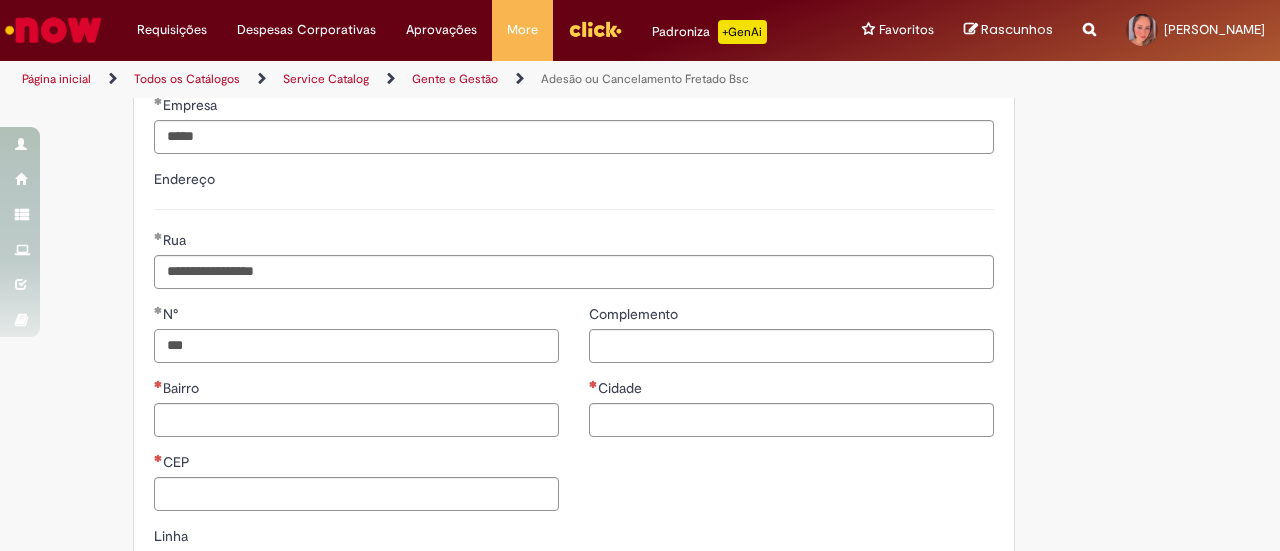 type on "***" 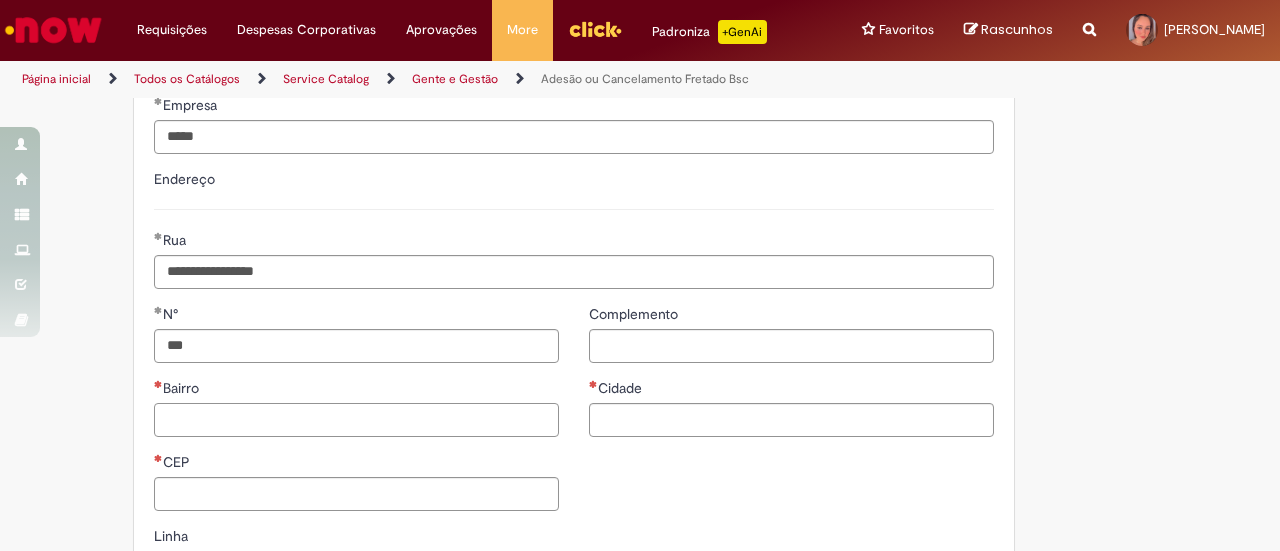 click on "Bairro" at bounding box center (356, 420) 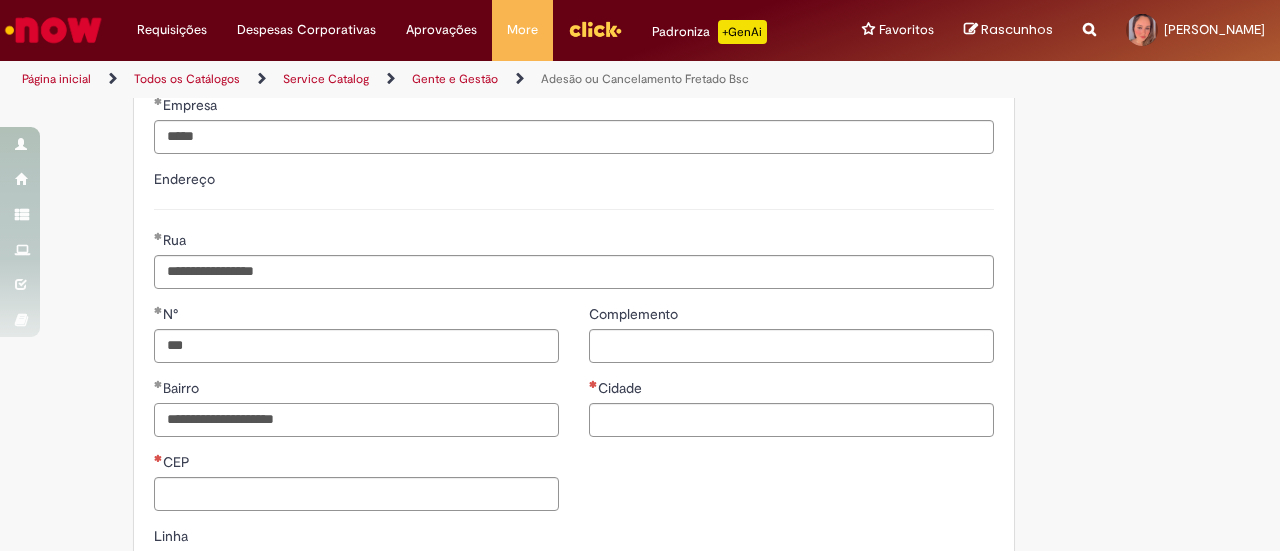 type on "**********" 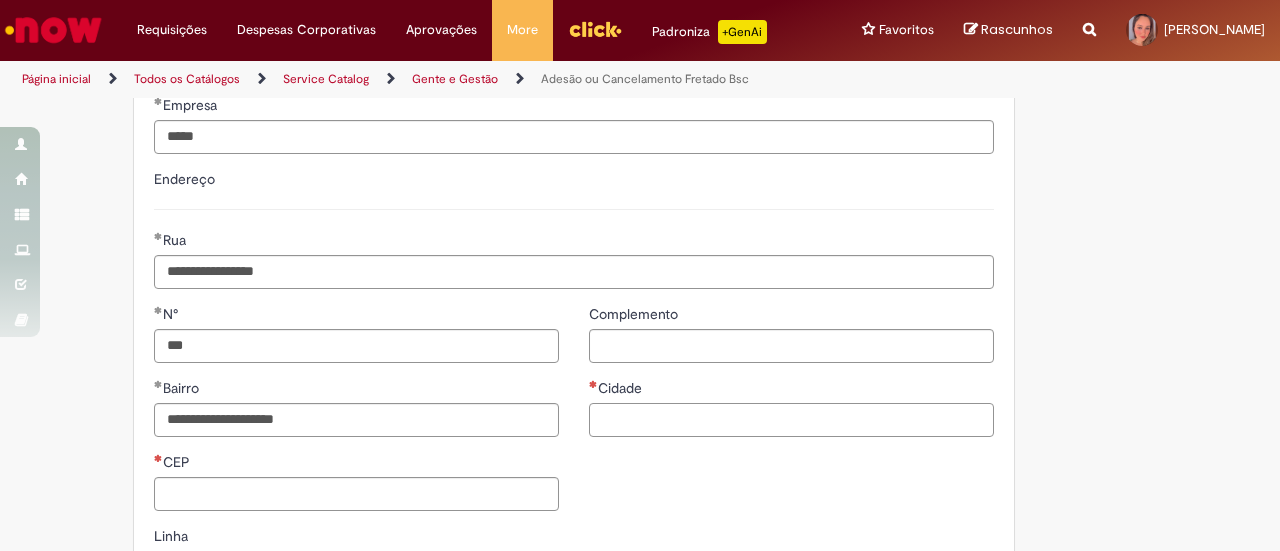 click on "Cidade" at bounding box center (791, 420) 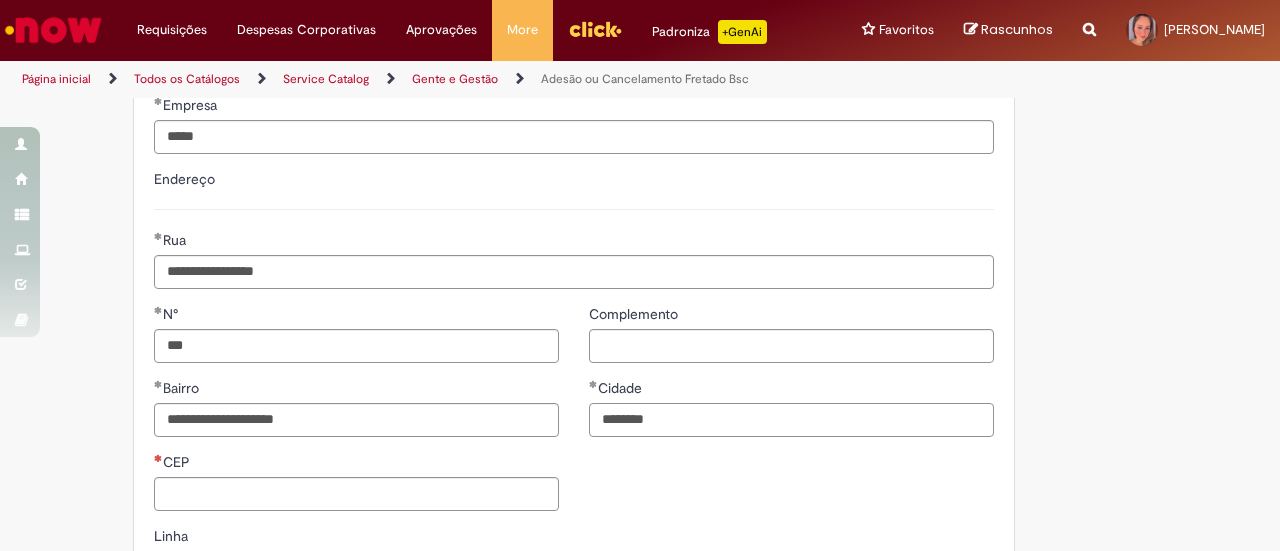 type on "********" 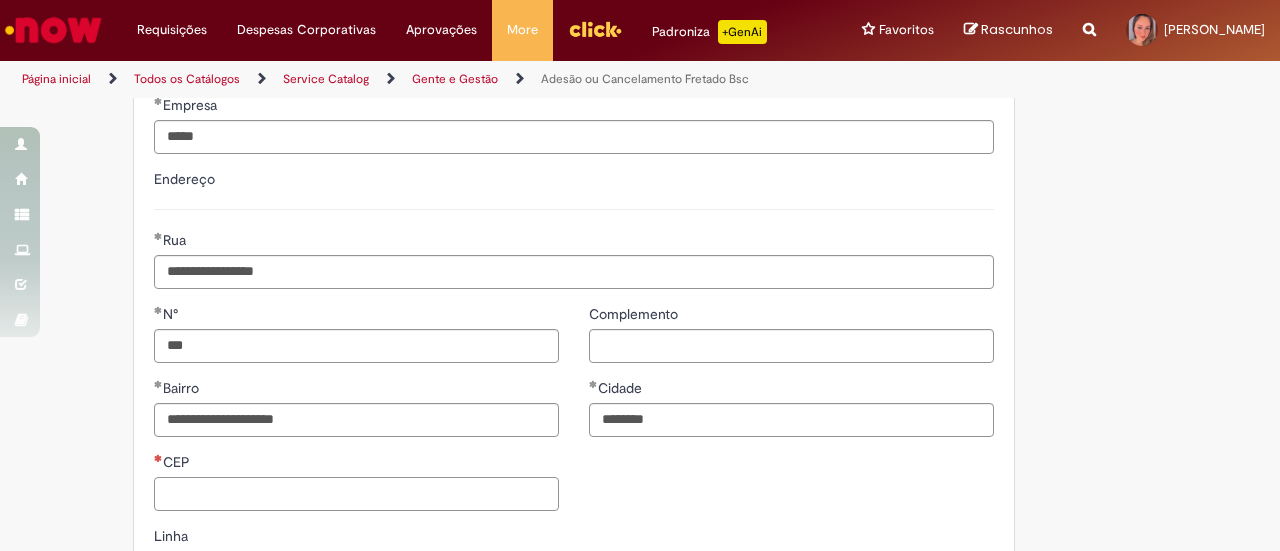 click on "CEP" at bounding box center [356, 494] 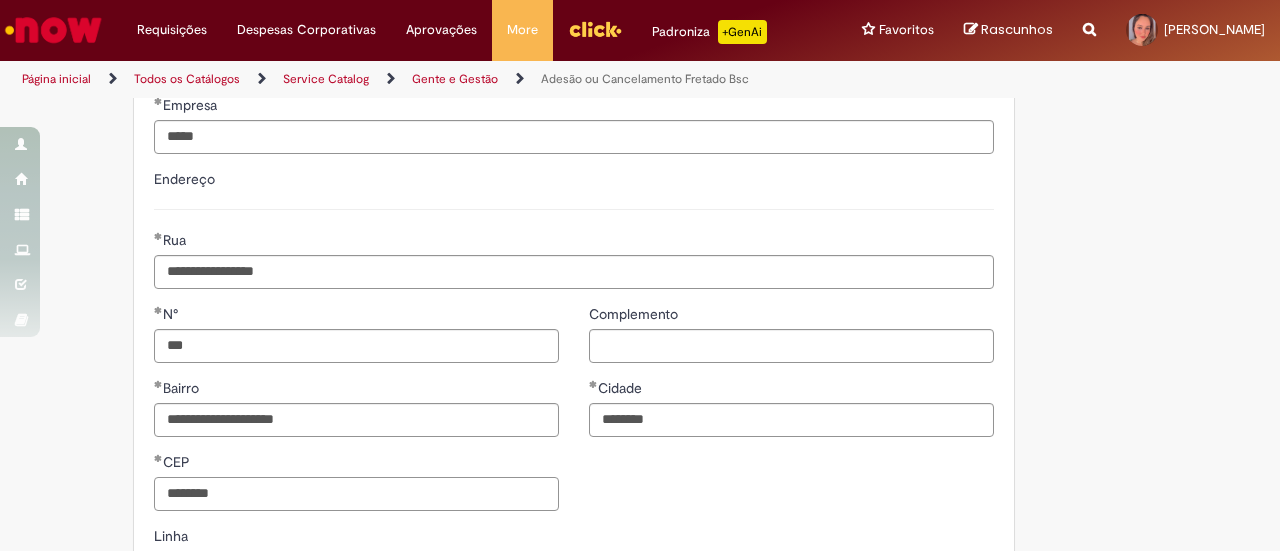 type on "********" 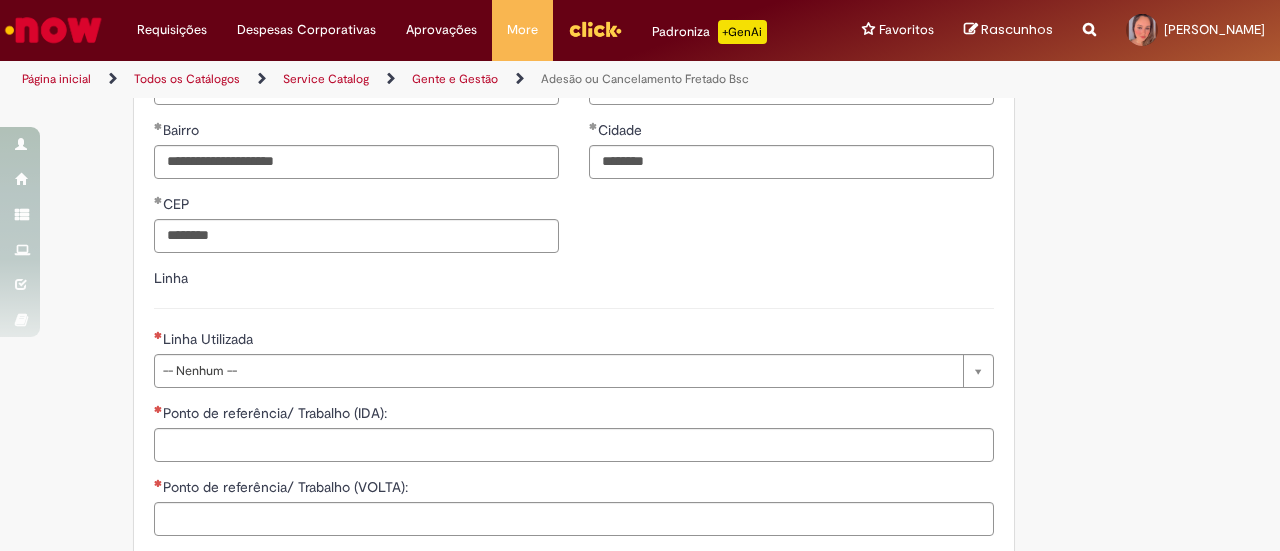 scroll, scrollTop: 1375, scrollLeft: 0, axis: vertical 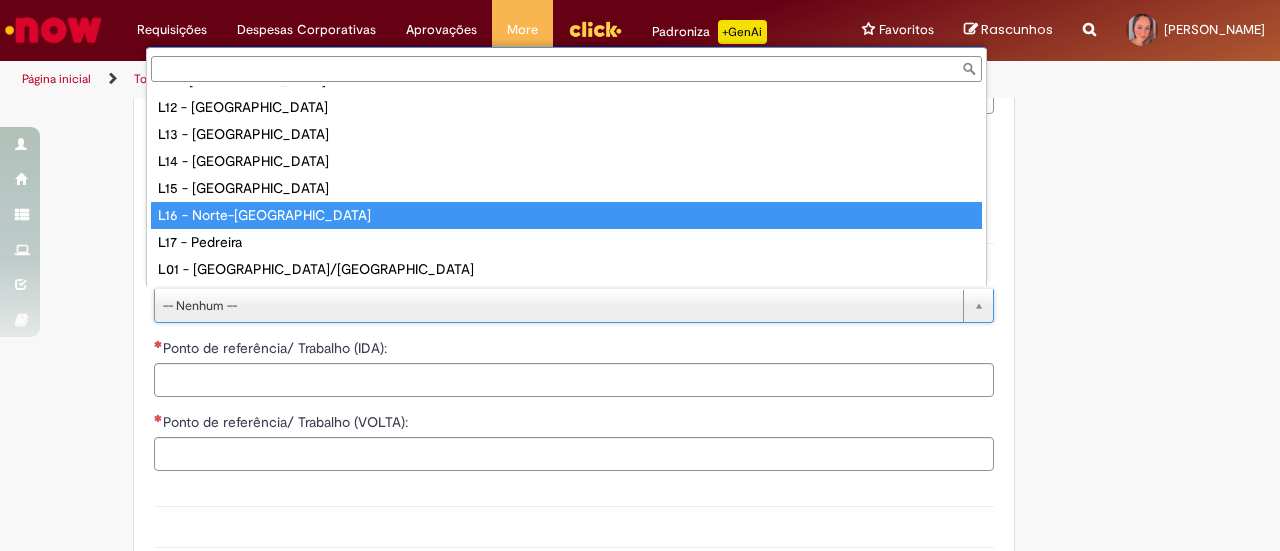 type on "**********" 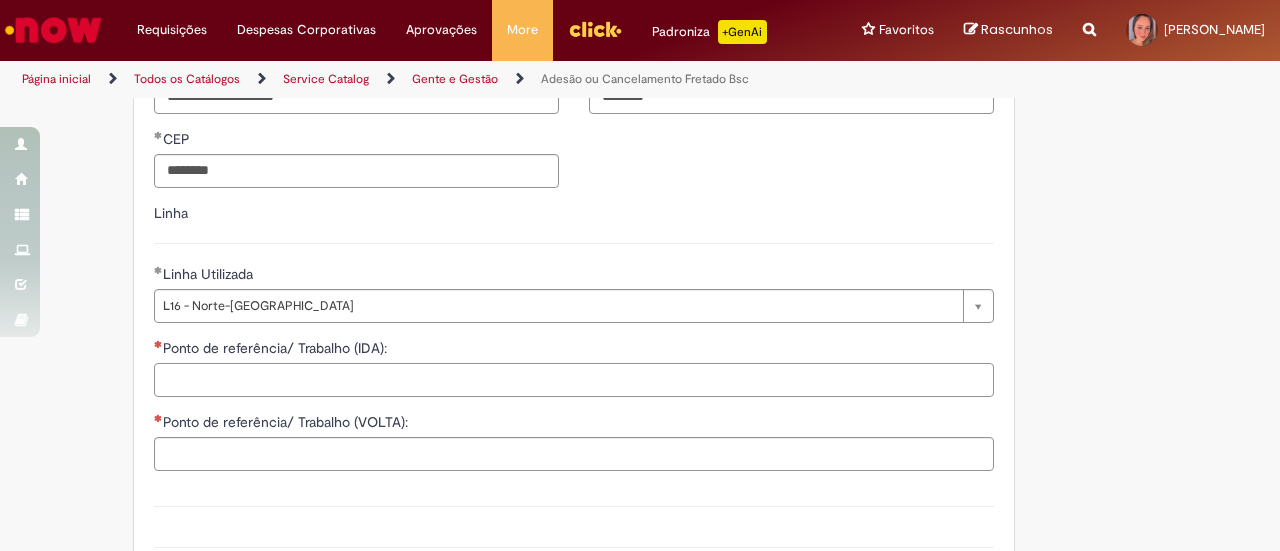 click on "Ponto de referência/ Trabalho (IDA):" at bounding box center (574, 380) 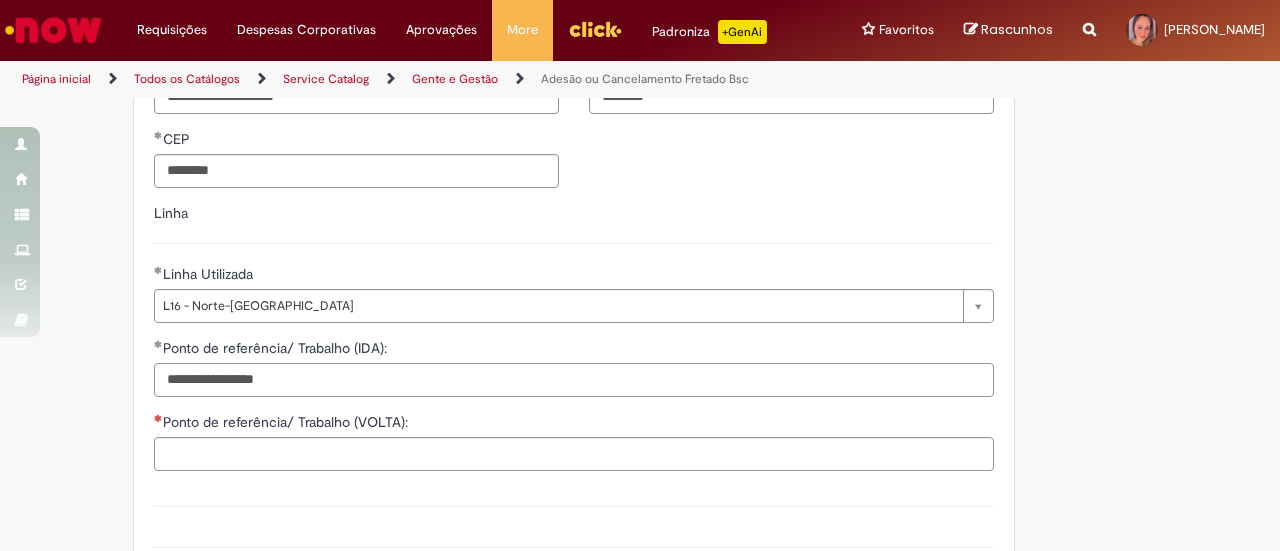 click on "**********" at bounding box center [574, 380] 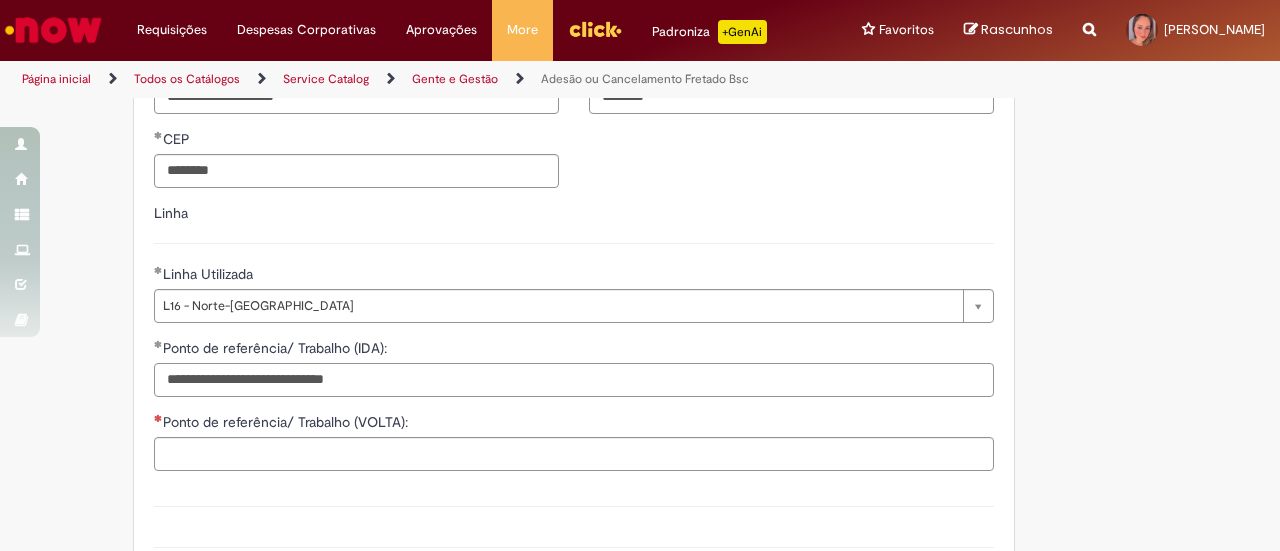 type on "**********" 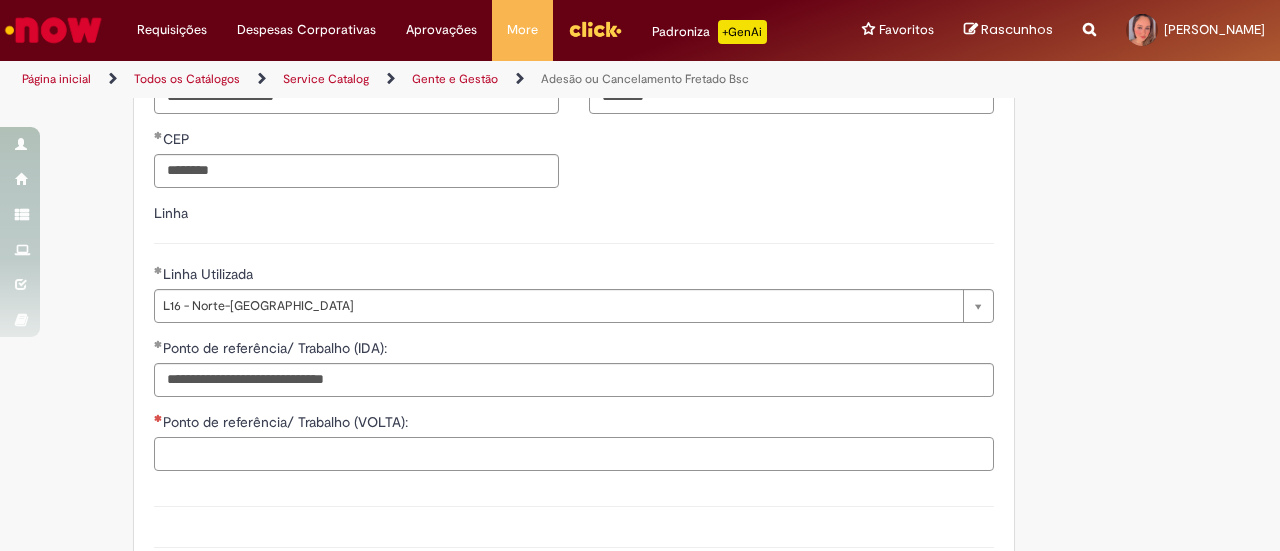 click on "Ponto de referência/ Trabalho (VOLTA):" at bounding box center [574, 454] 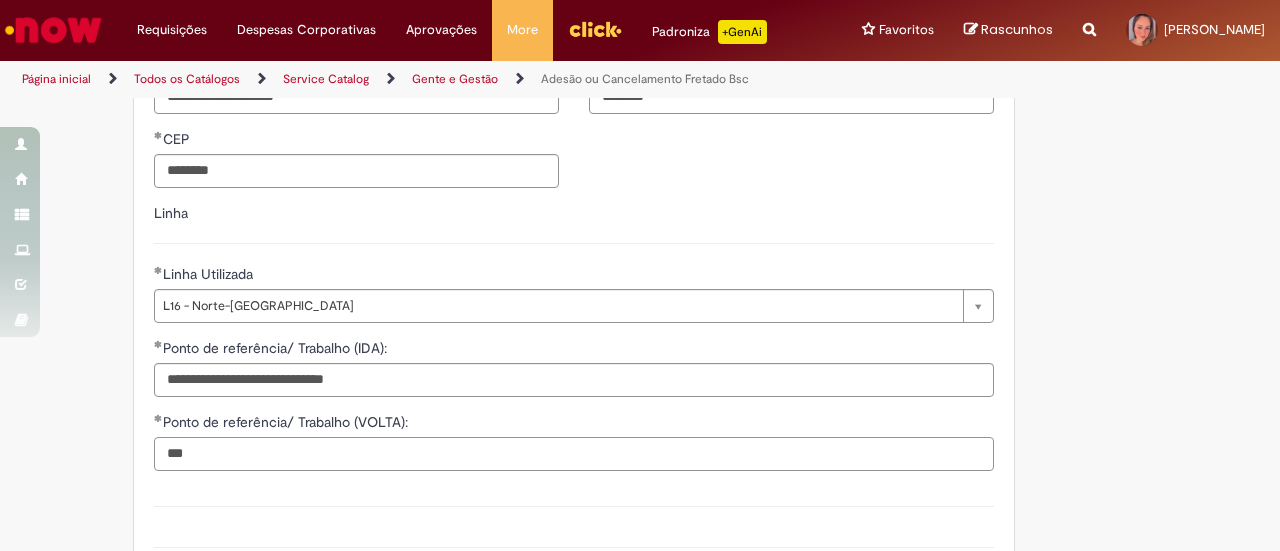 type on "***" 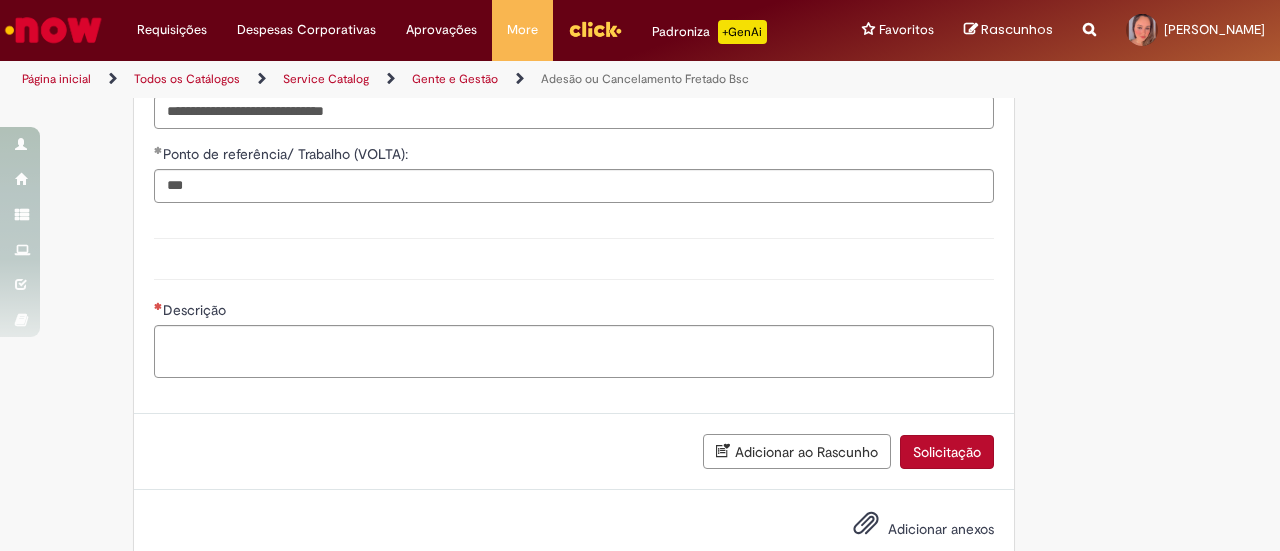 scroll, scrollTop: 1685, scrollLeft: 0, axis: vertical 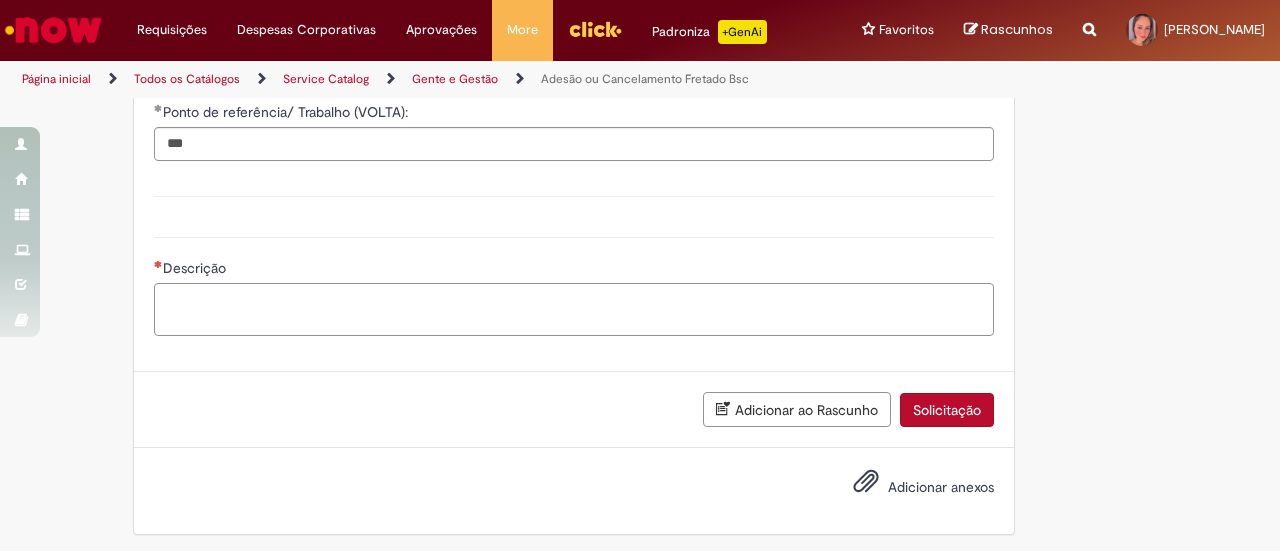 click on "Descrição" at bounding box center [574, 309] 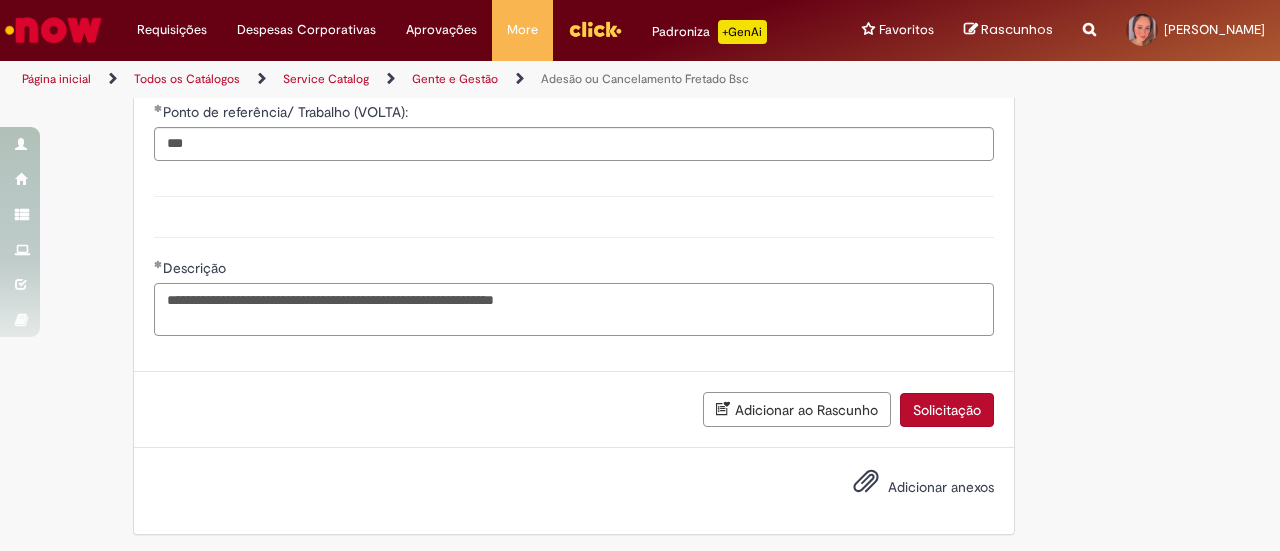 type on "**********" 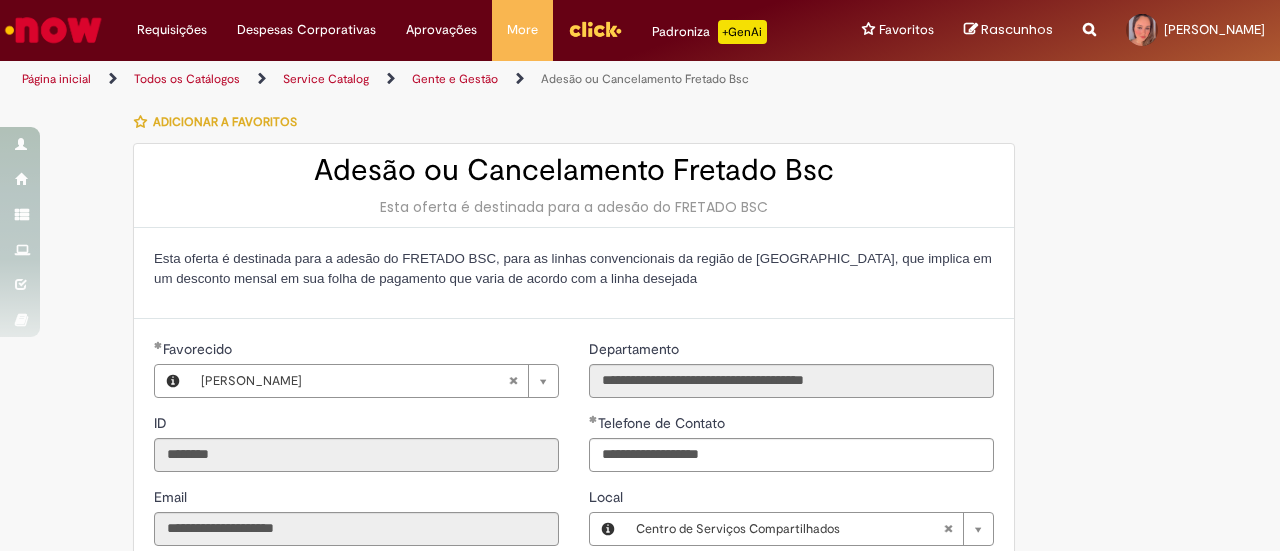 scroll, scrollTop: 1685, scrollLeft: 0, axis: vertical 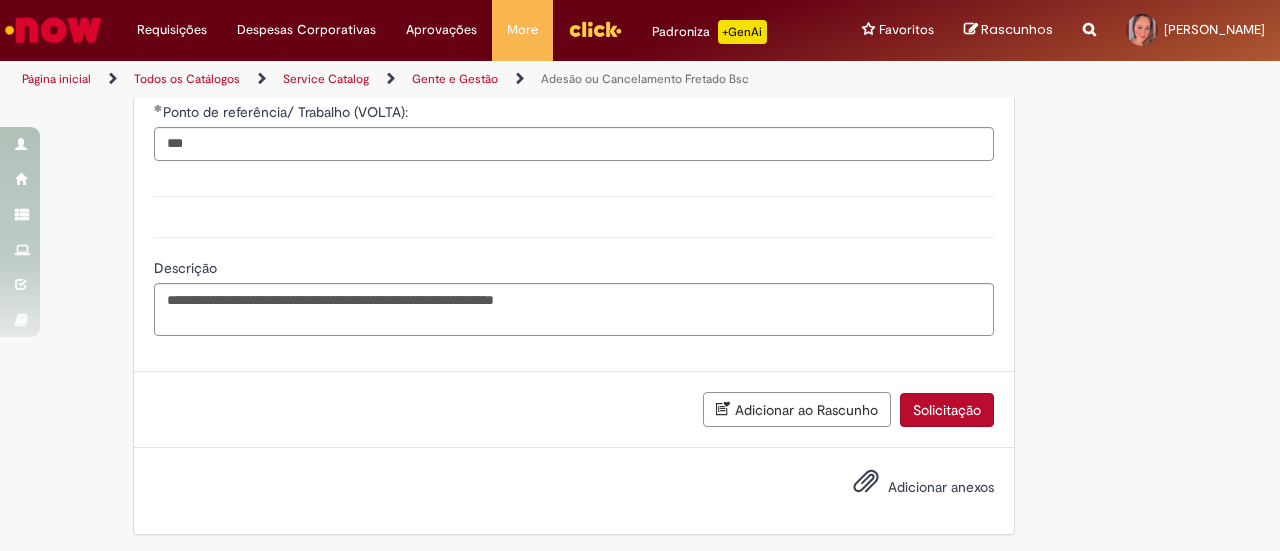 click on "Solicitação" at bounding box center (947, 410) 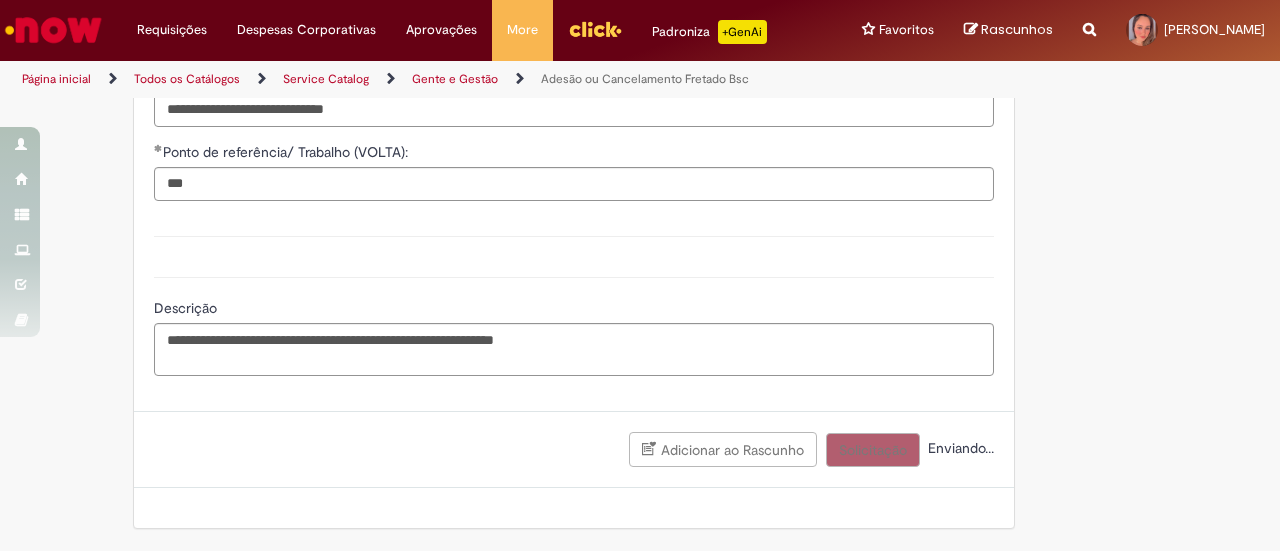 scroll, scrollTop: 1640, scrollLeft: 0, axis: vertical 